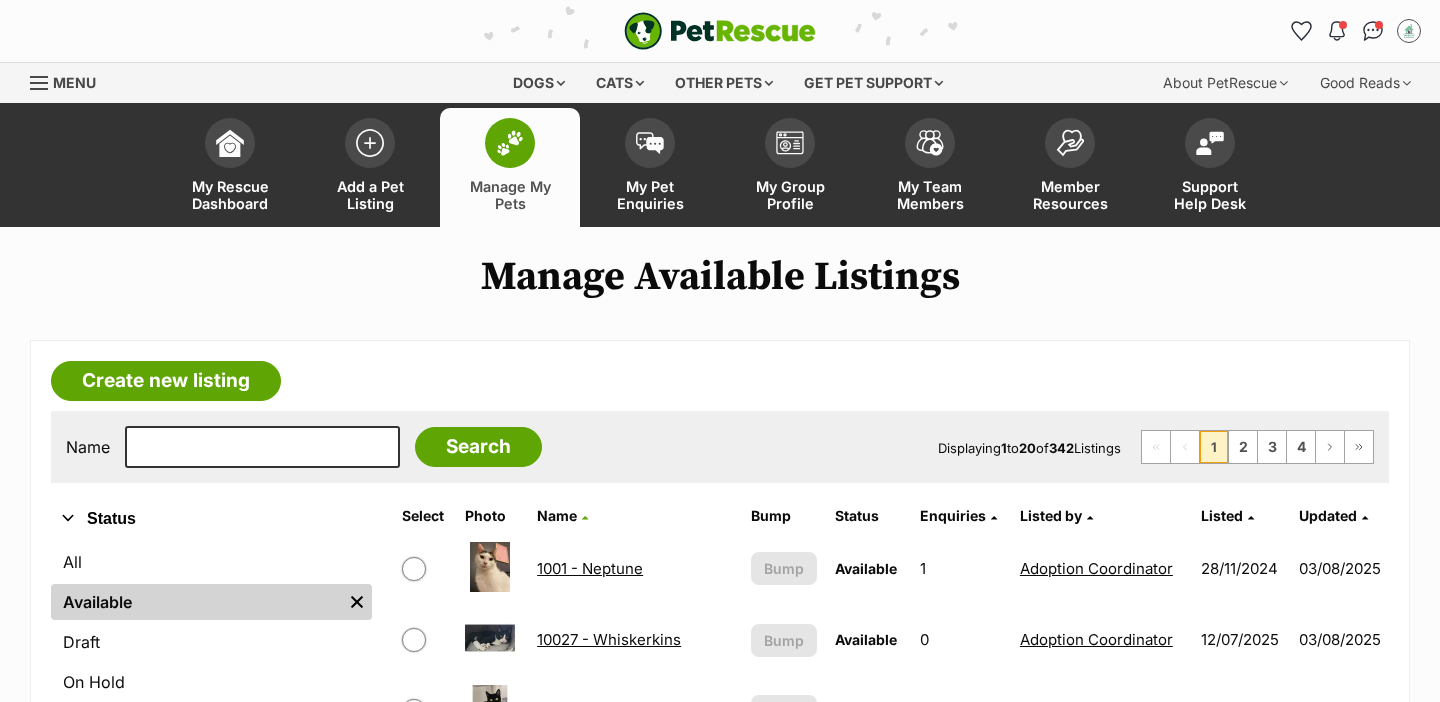 scroll, scrollTop: 0, scrollLeft: 0, axis: both 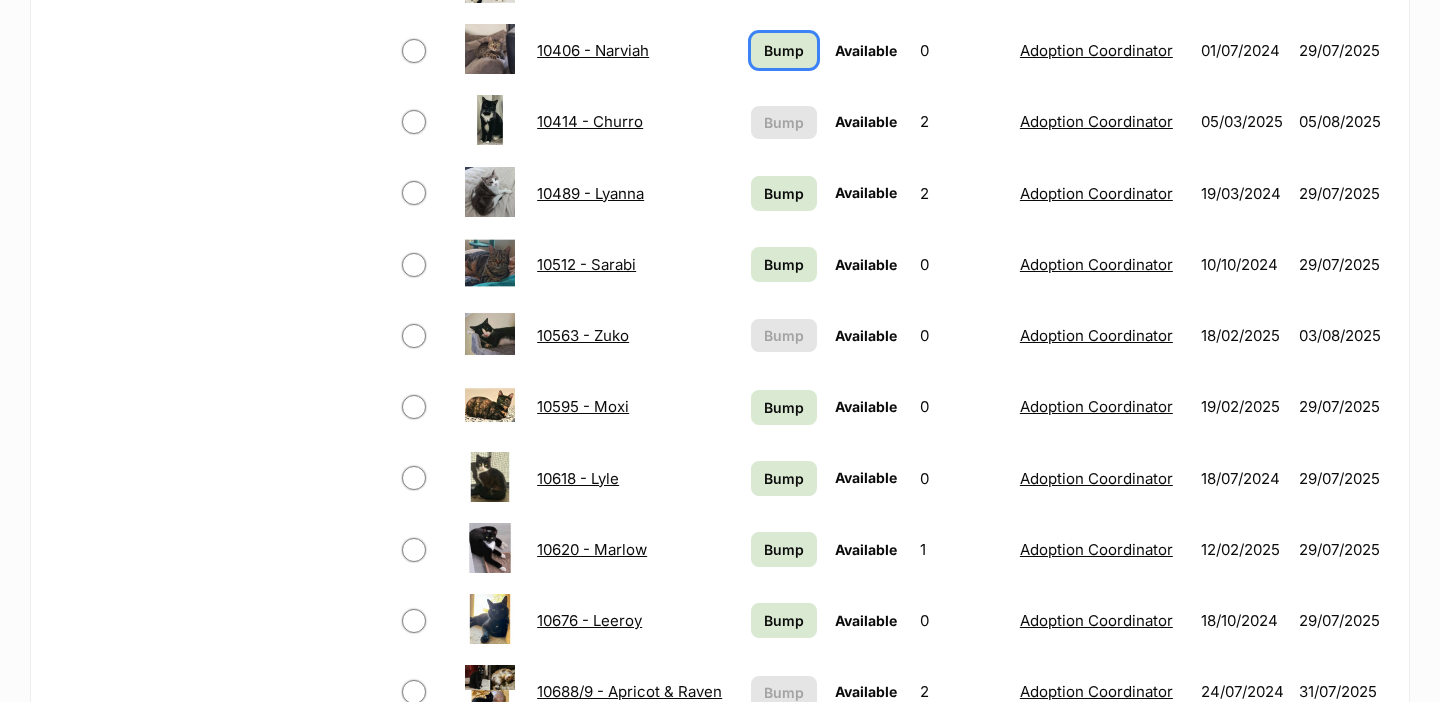 click on "Bump" at bounding box center (784, 50) 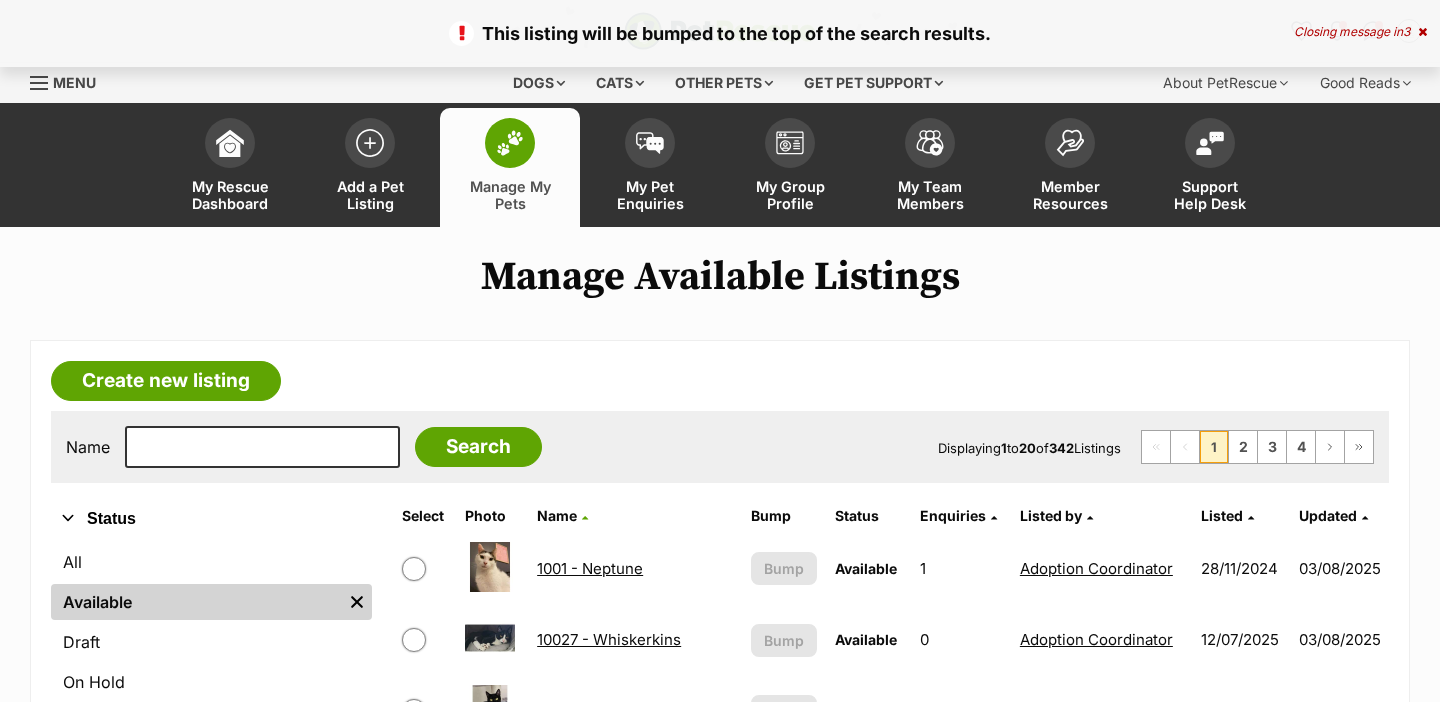 scroll, scrollTop: 0, scrollLeft: 0, axis: both 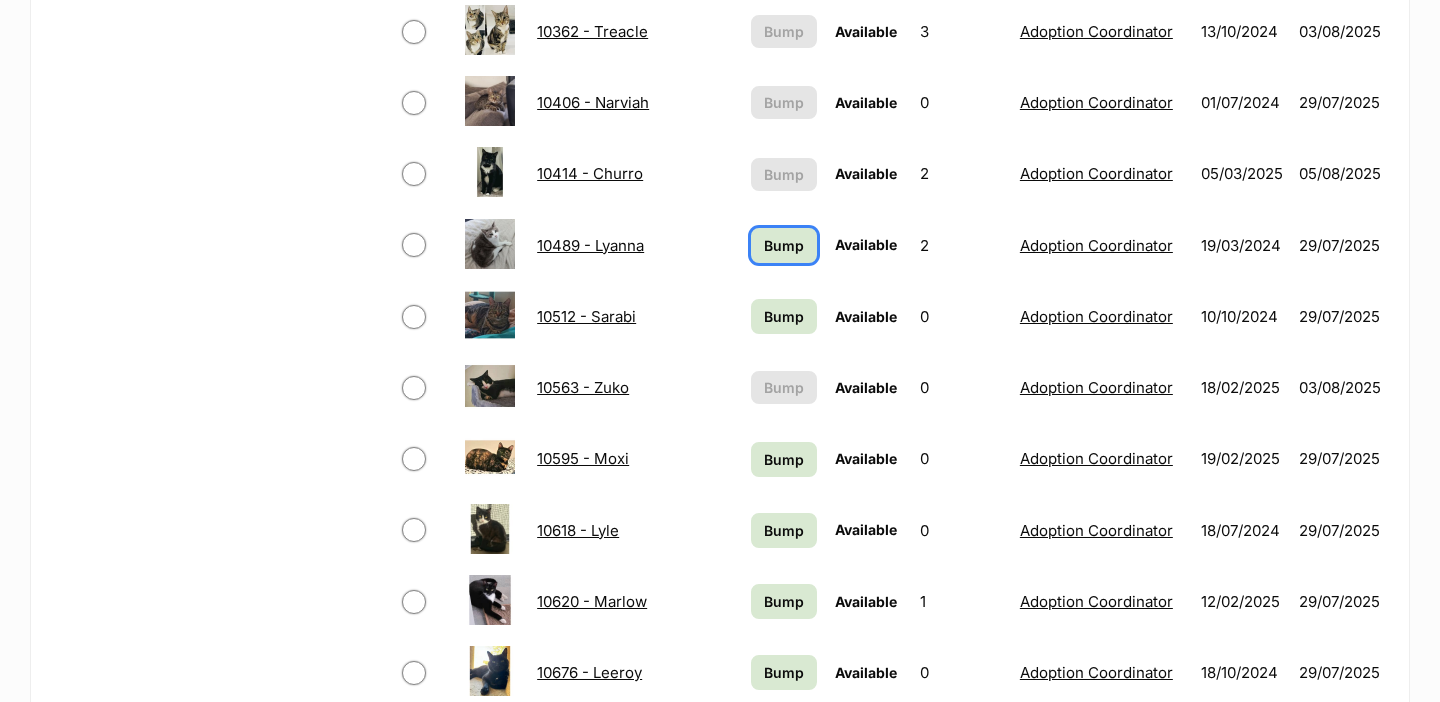 click on "Bump" at bounding box center [784, 245] 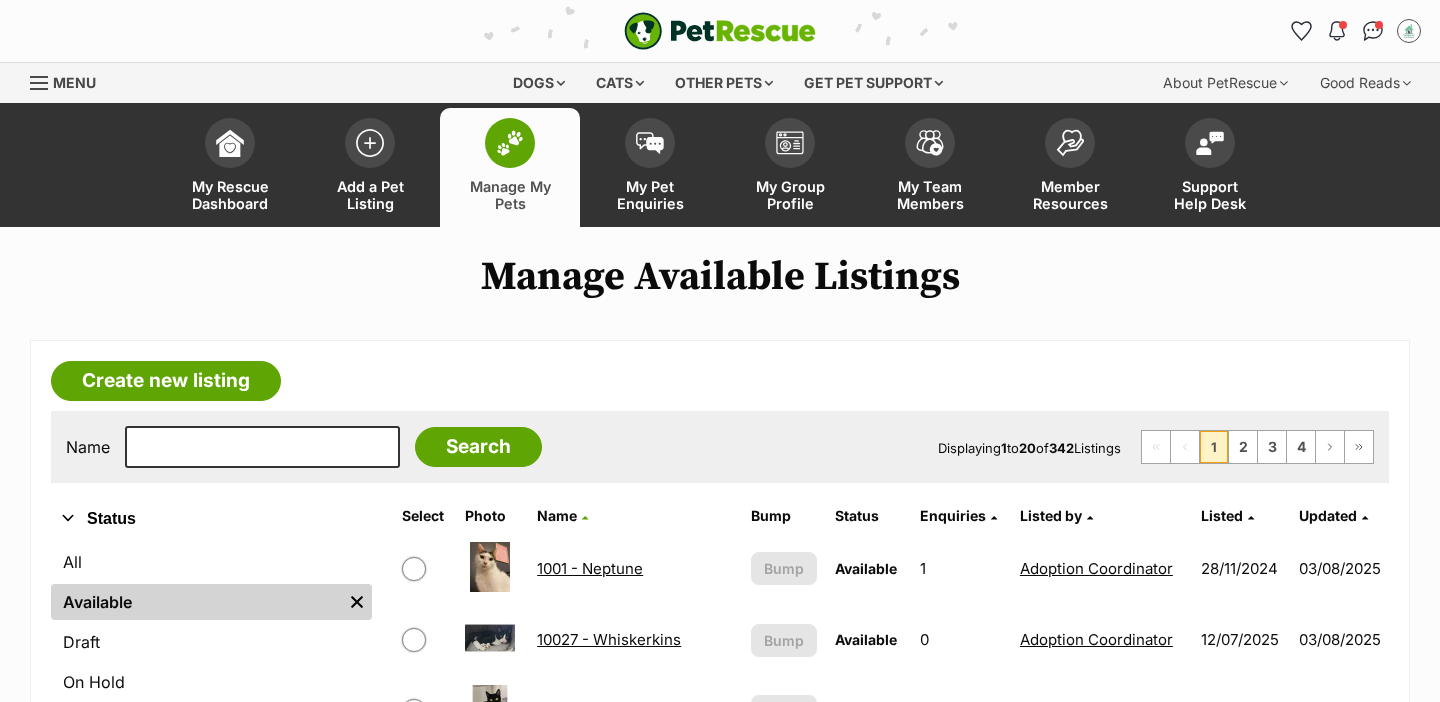 scroll, scrollTop: 0, scrollLeft: 0, axis: both 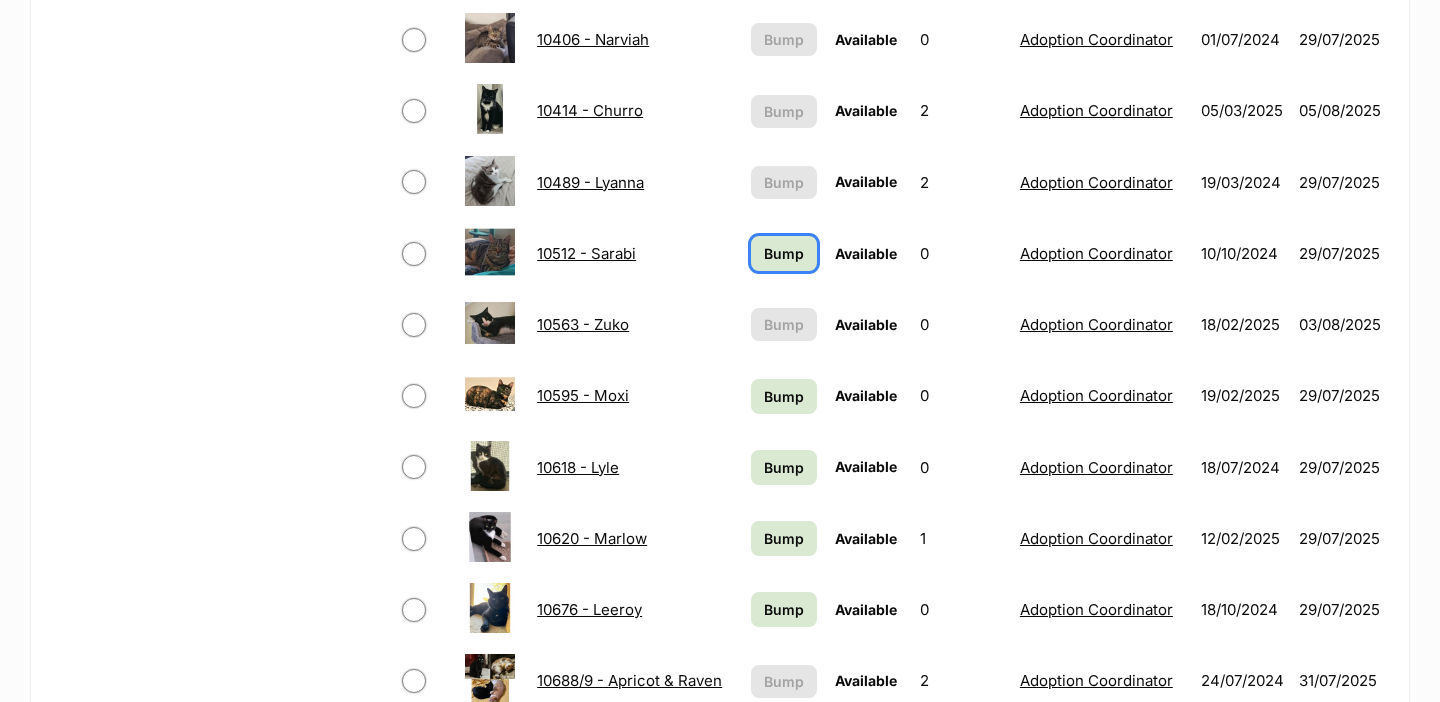 click on "Bump" at bounding box center [784, 253] 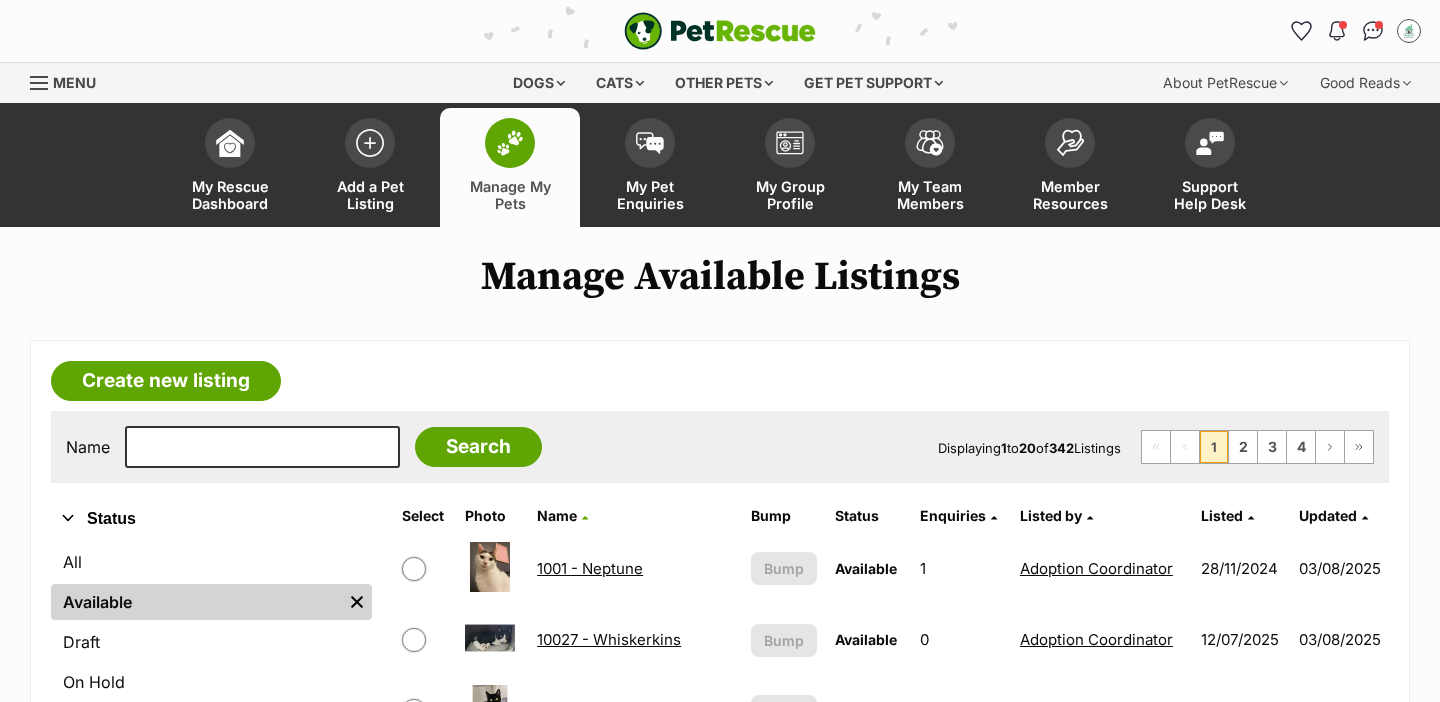 scroll, scrollTop: 0, scrollLeft: 0, axis: both 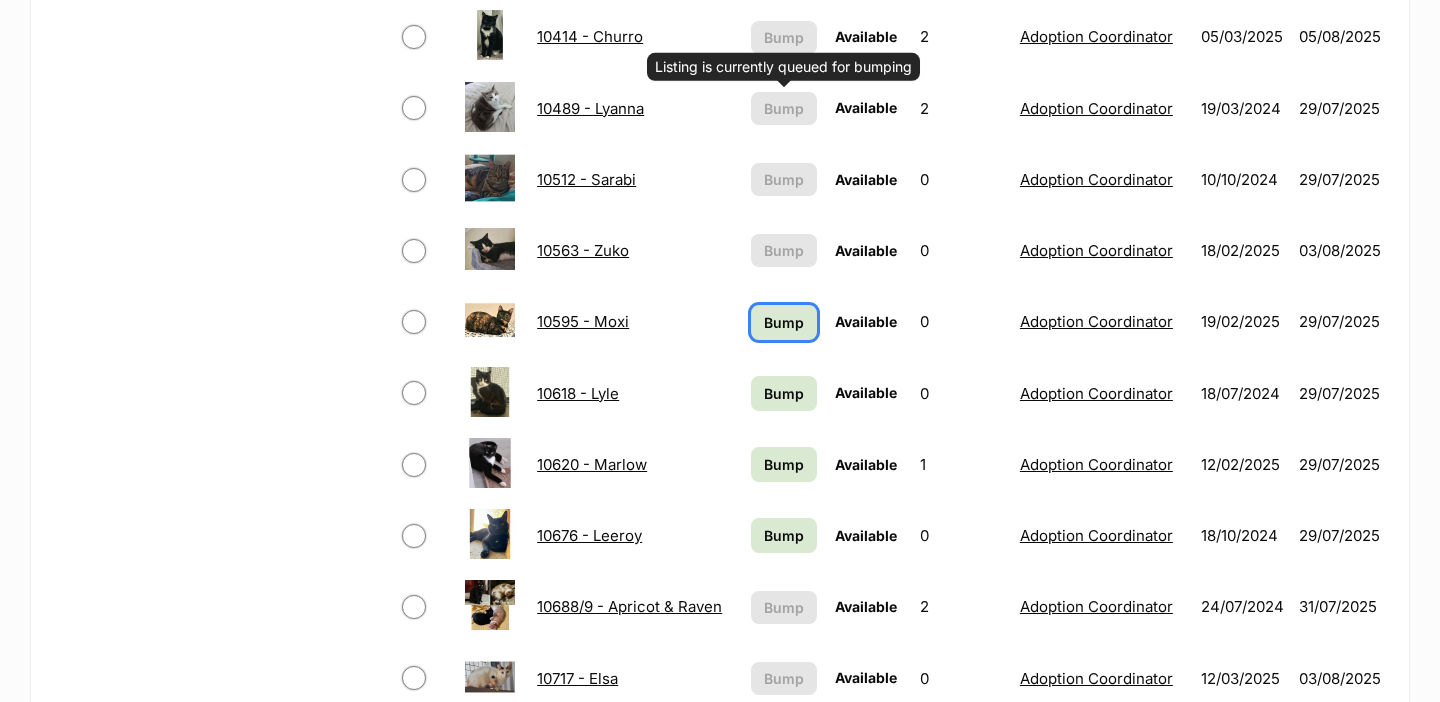 click on "Bump" at bounding box center (784, 322) 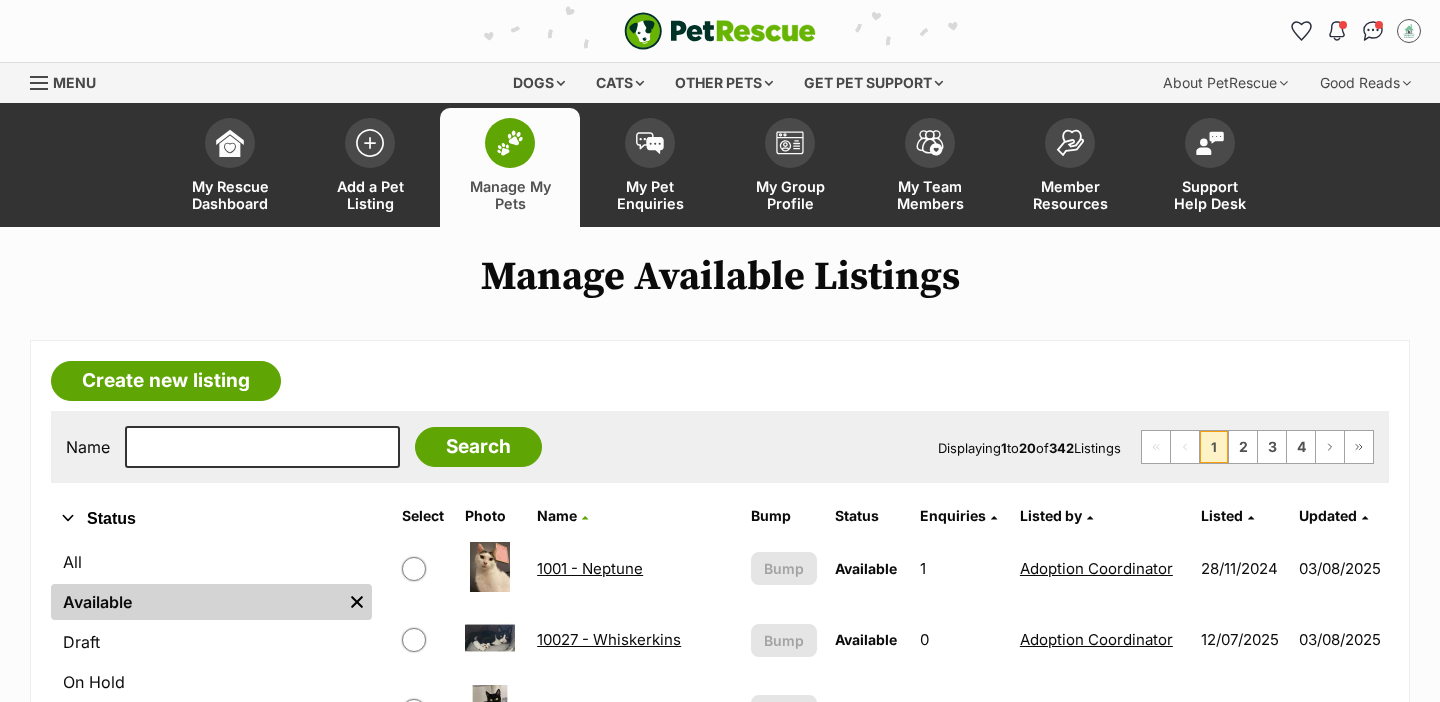 scroll, scrollTop: 0, scrollLeft: 0, axis: both 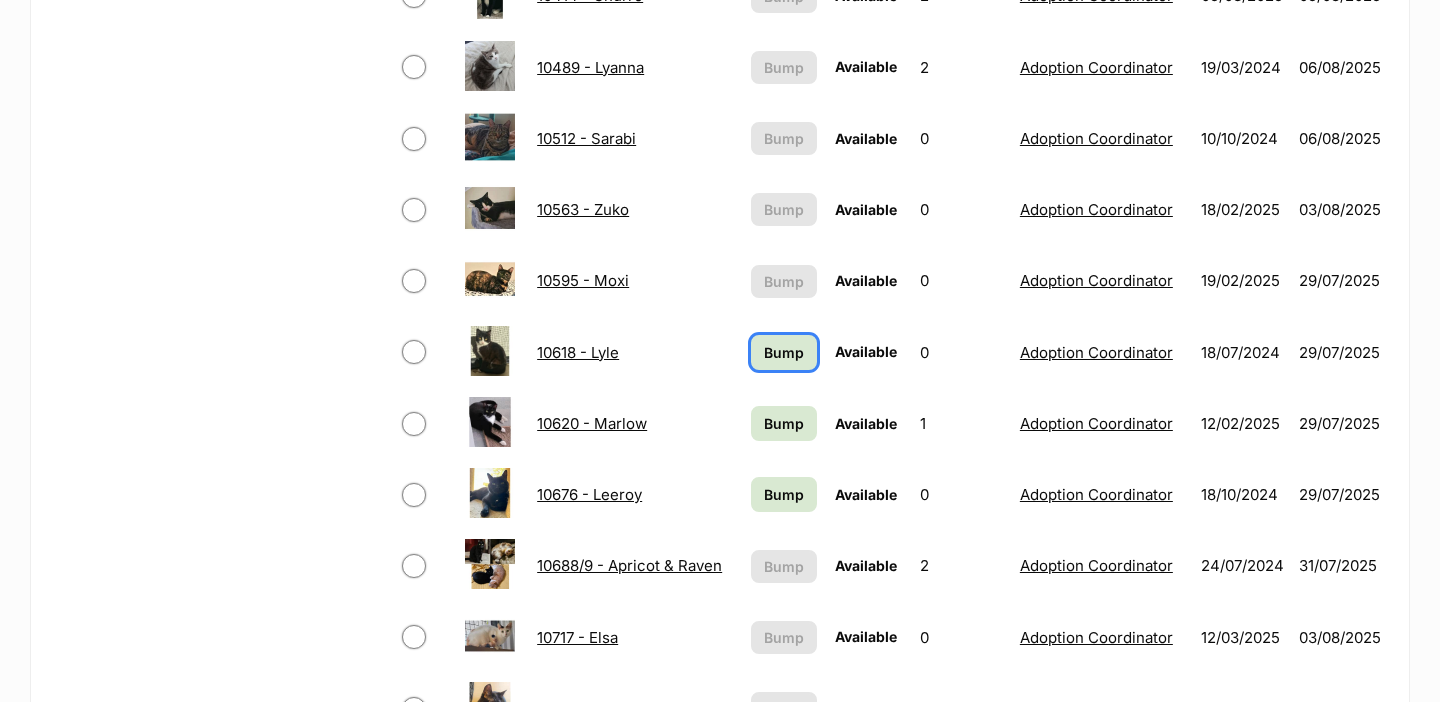 click on "Bump" at bounding box center (784, 352) 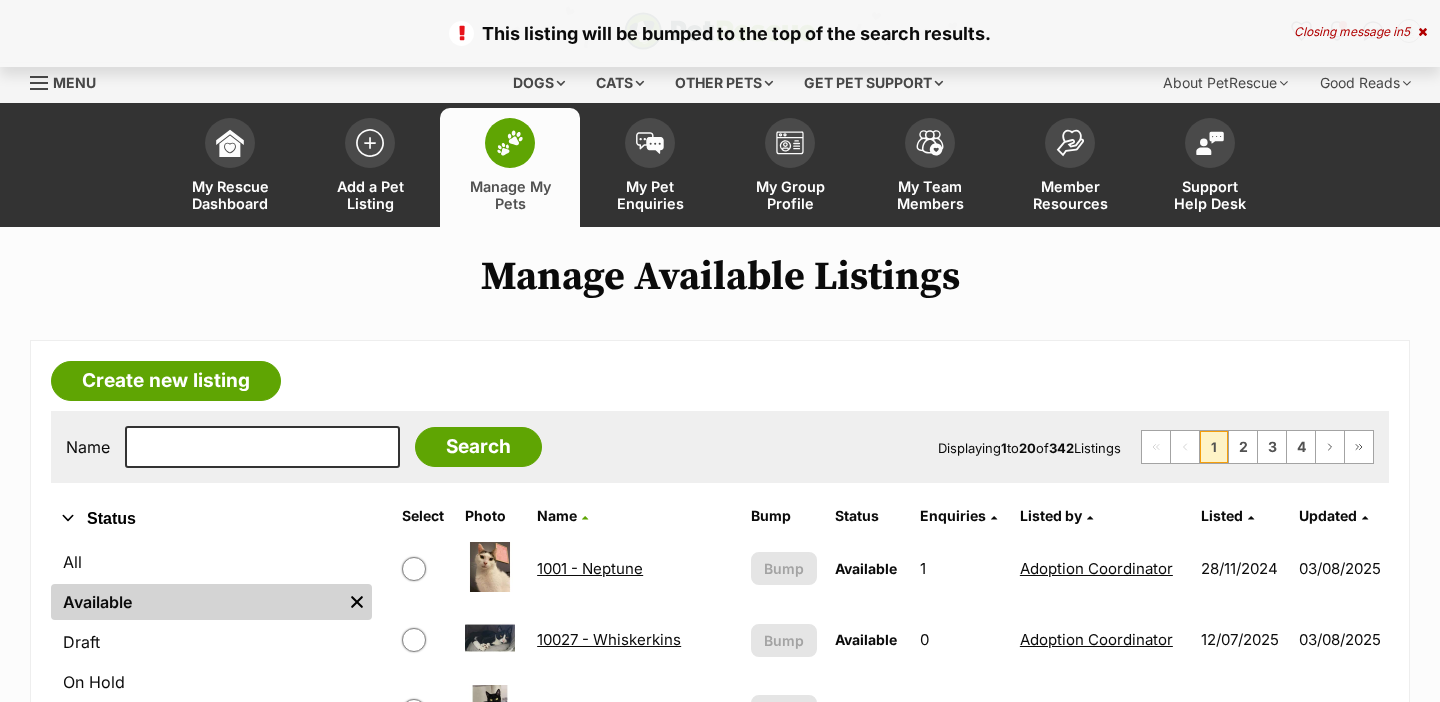scroll, scrollTop: 0, scrollLeft: 0, axis: both 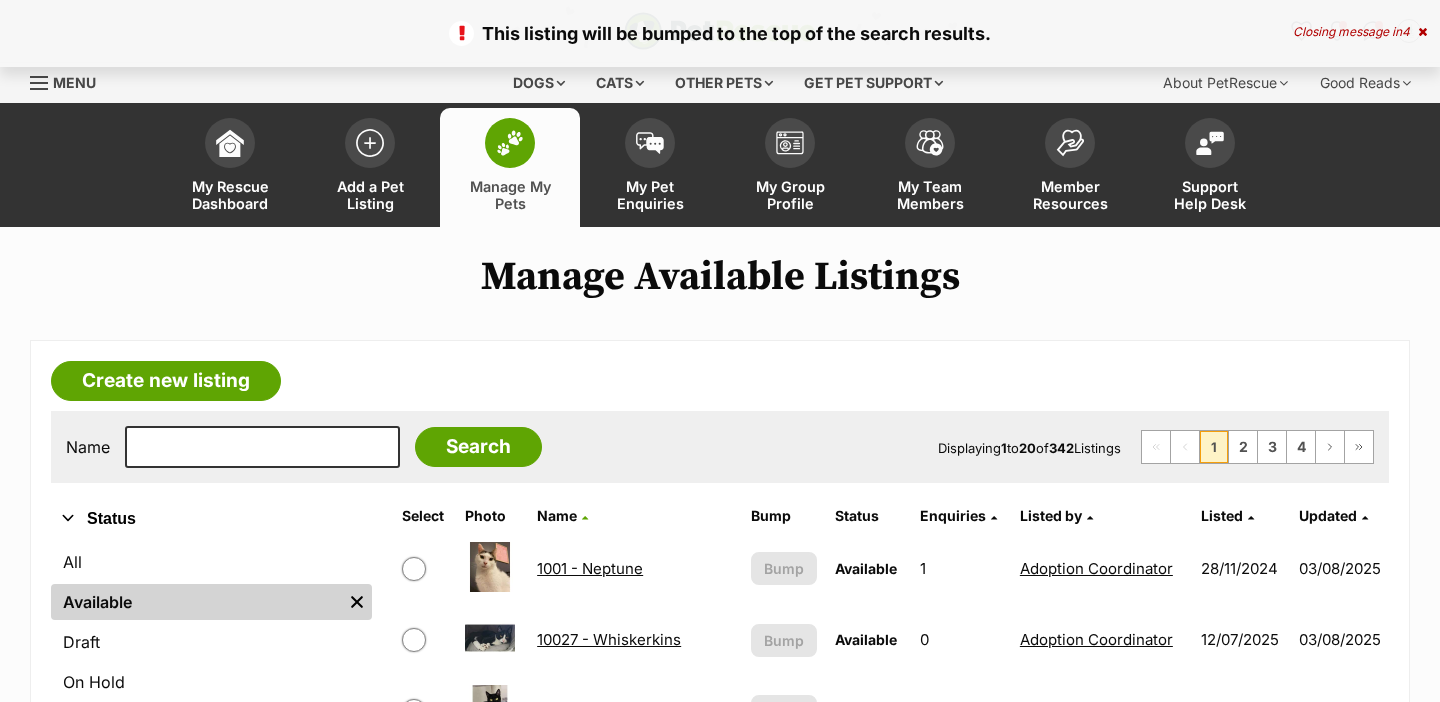 click on "Bump" at bounding box center (784, 1637) 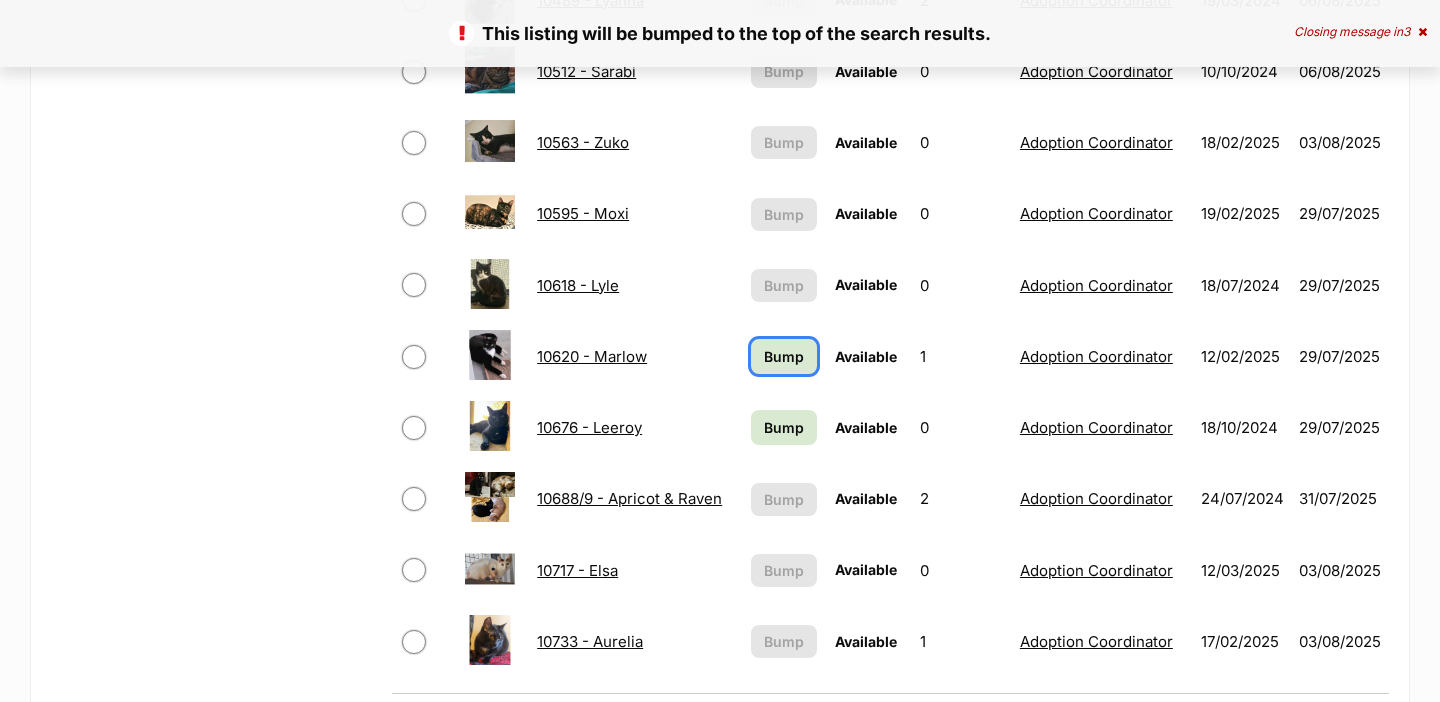 scroll, scrollTop: 1281, scrollLeft: 0, axis: vertical 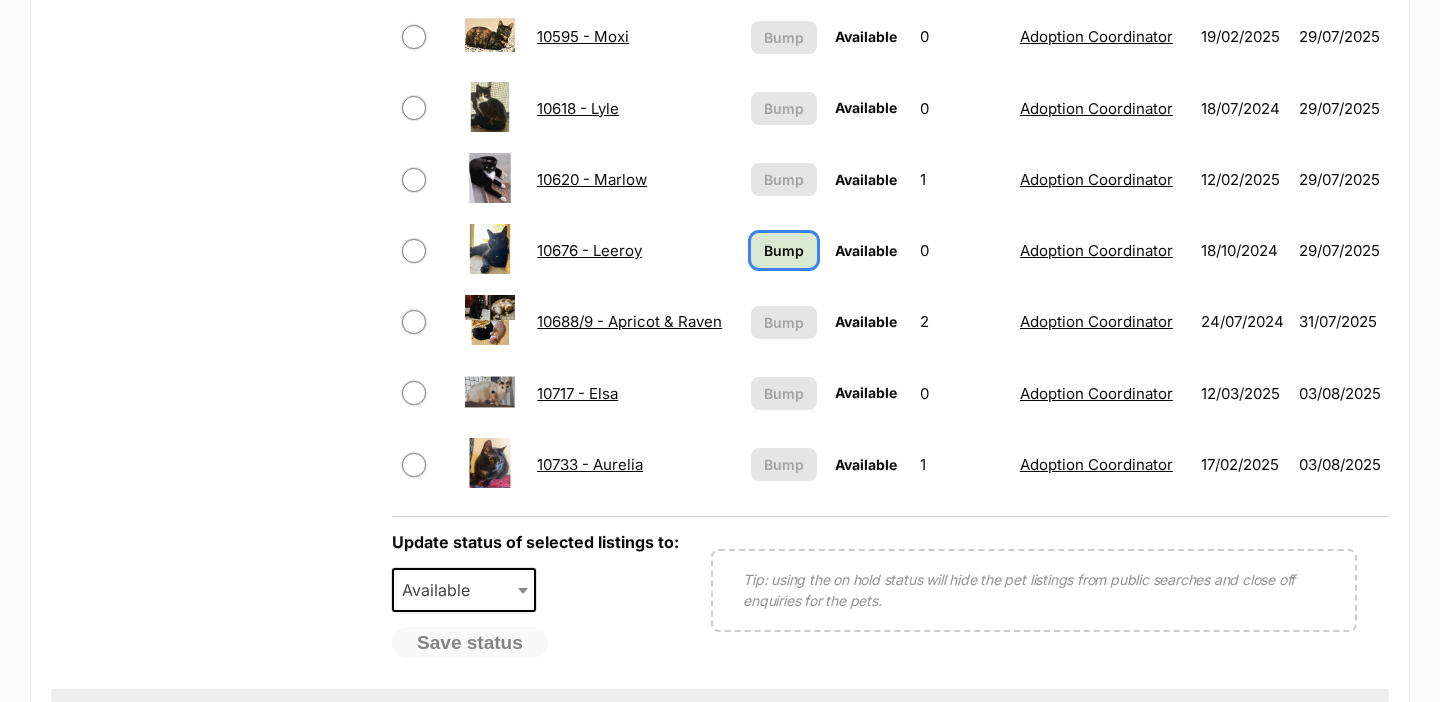 click on "Bump" at bounding box center [784, 250] 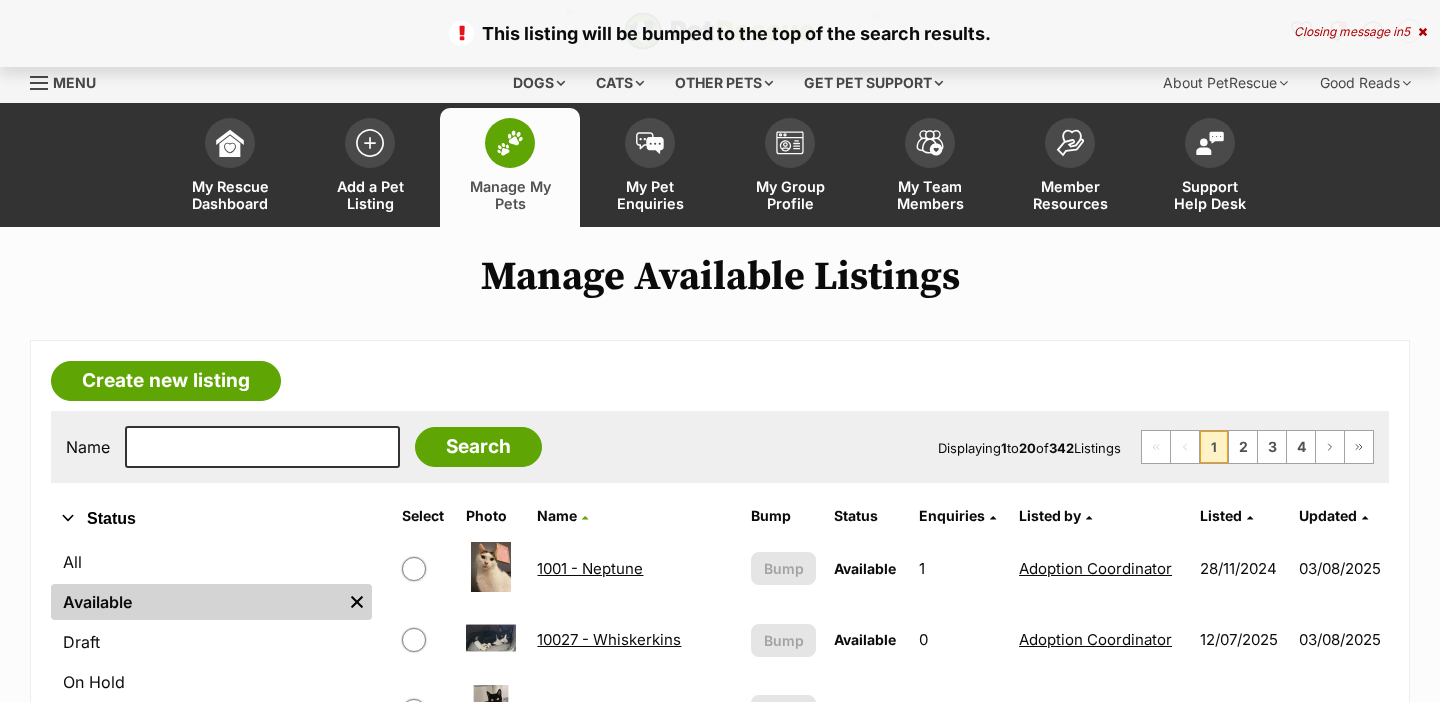scroll, scrollTop: 0, scrollLeft: 0, axis: both 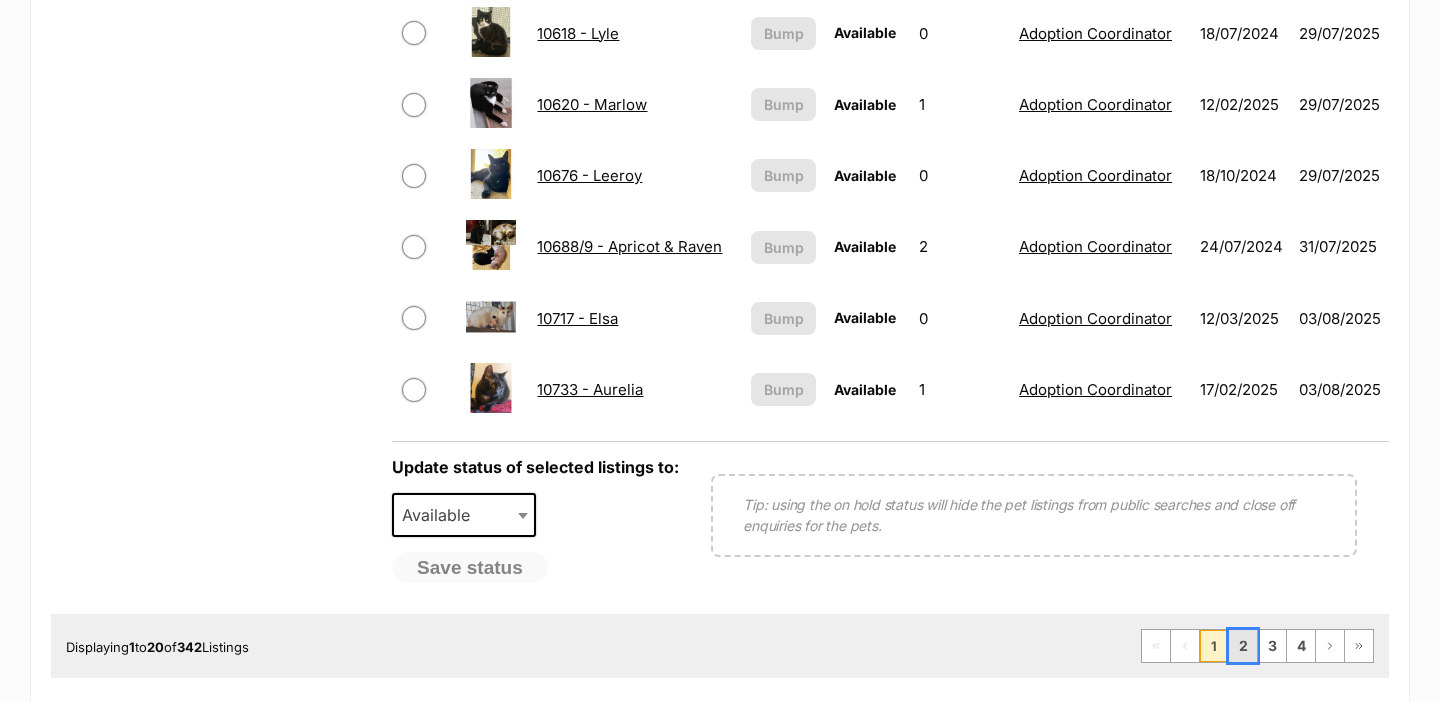 click on "2" at bounding box center [1243, 646] 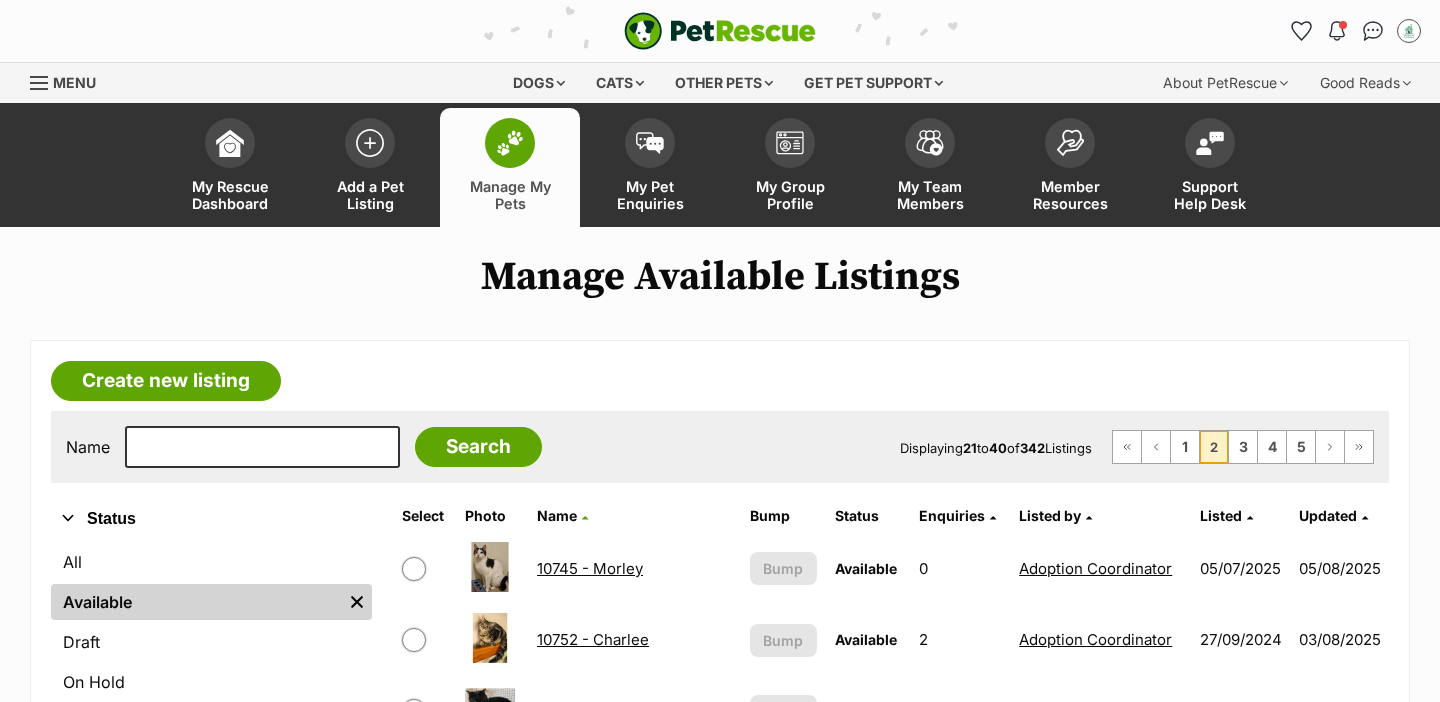 scroll, scrollTop: 0, scrollLeft: 0, axis: both 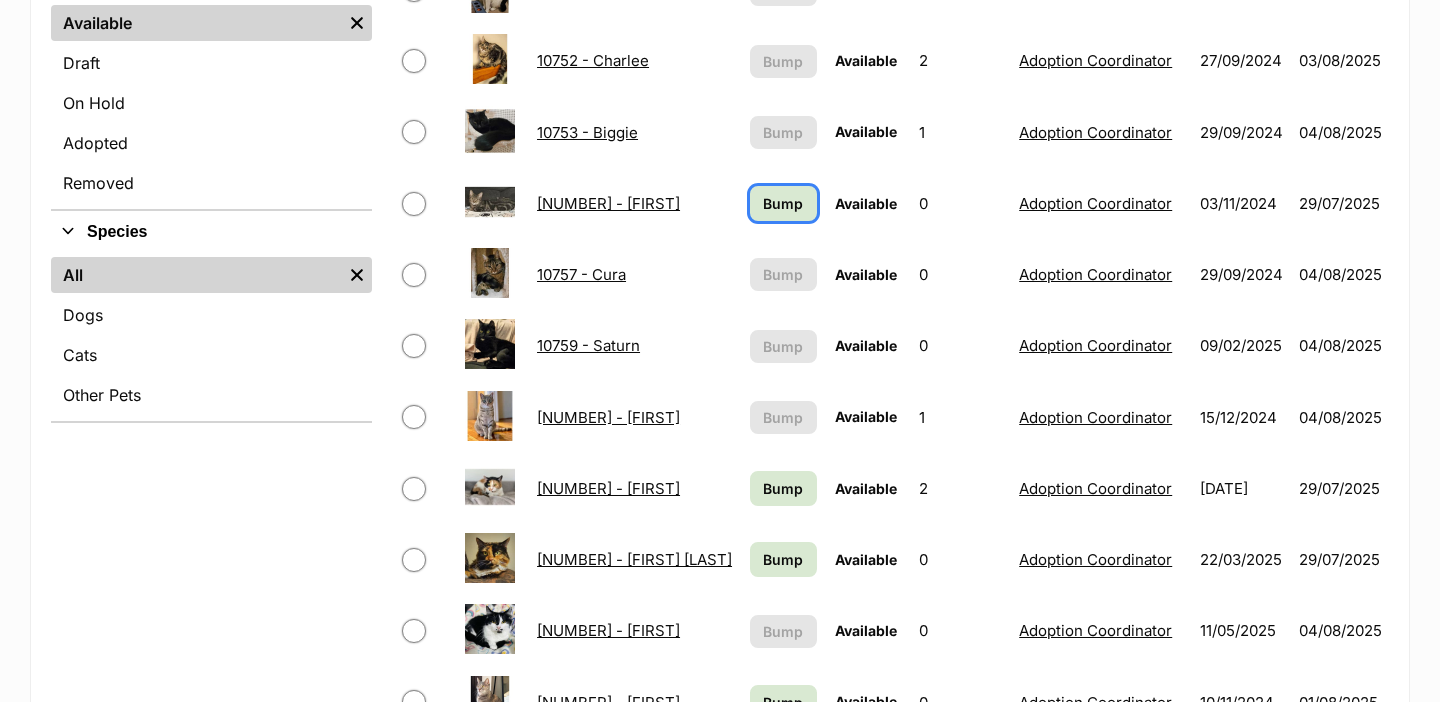 click on "Bump" at bounding box center [783, 203] 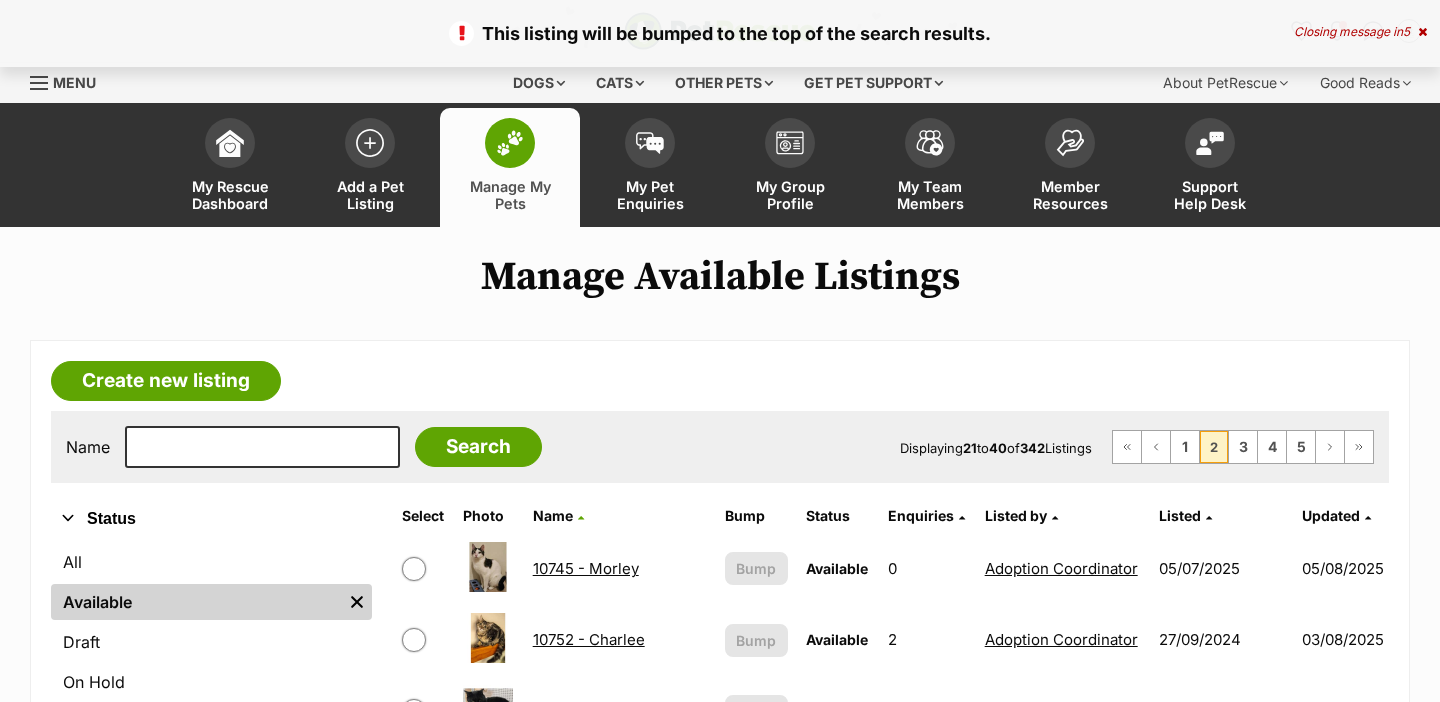 scroll, scrollTop: 843, scrollLeft: 0, axis: vertical 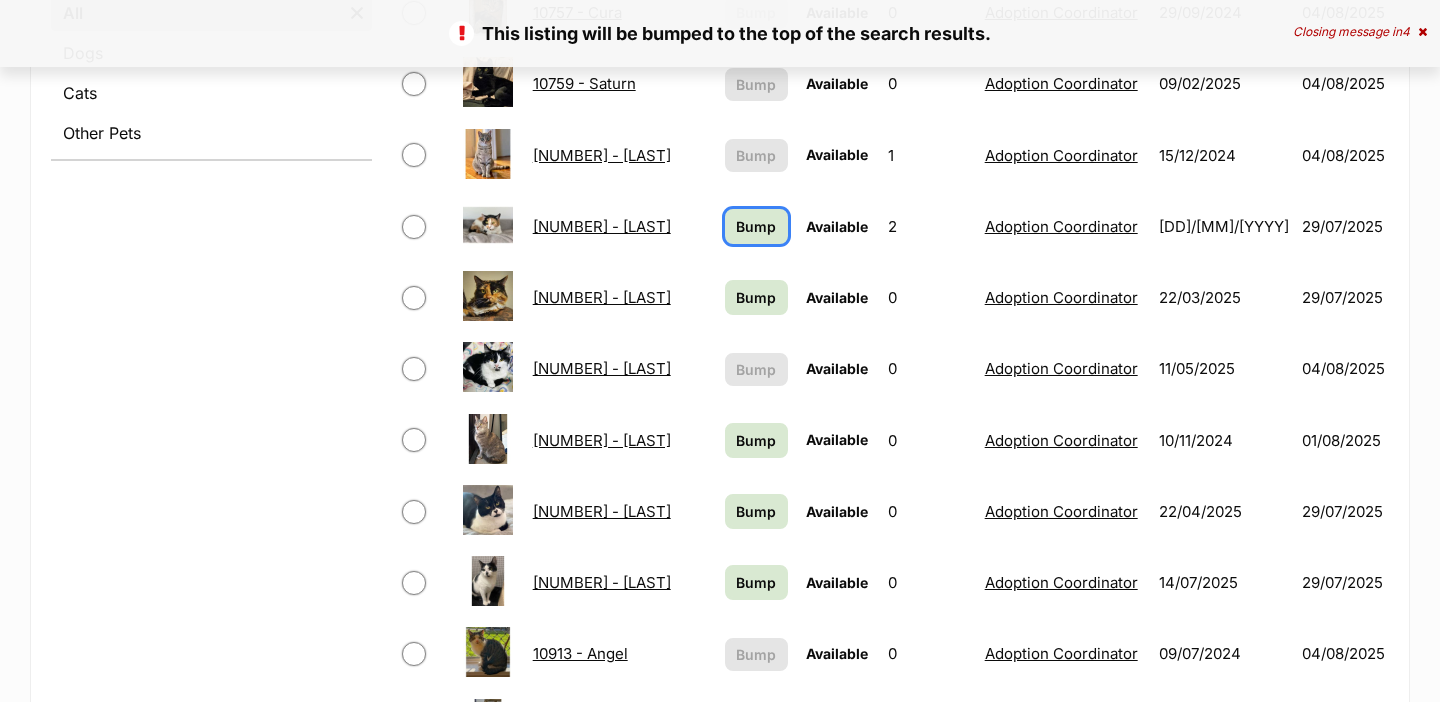 click on "Bump" at bounding box center (757, 226) 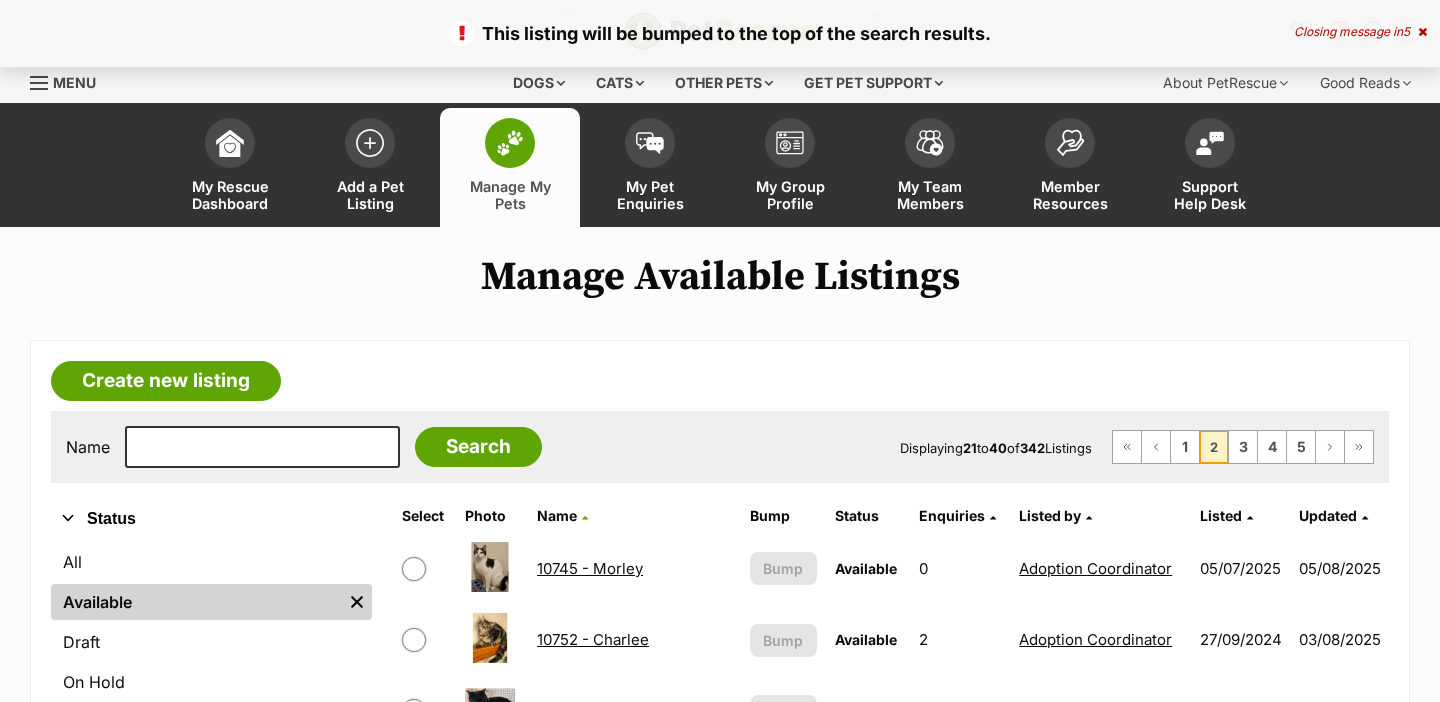scroll, scrollTop: 0, scrollLeft: 0, axis: both 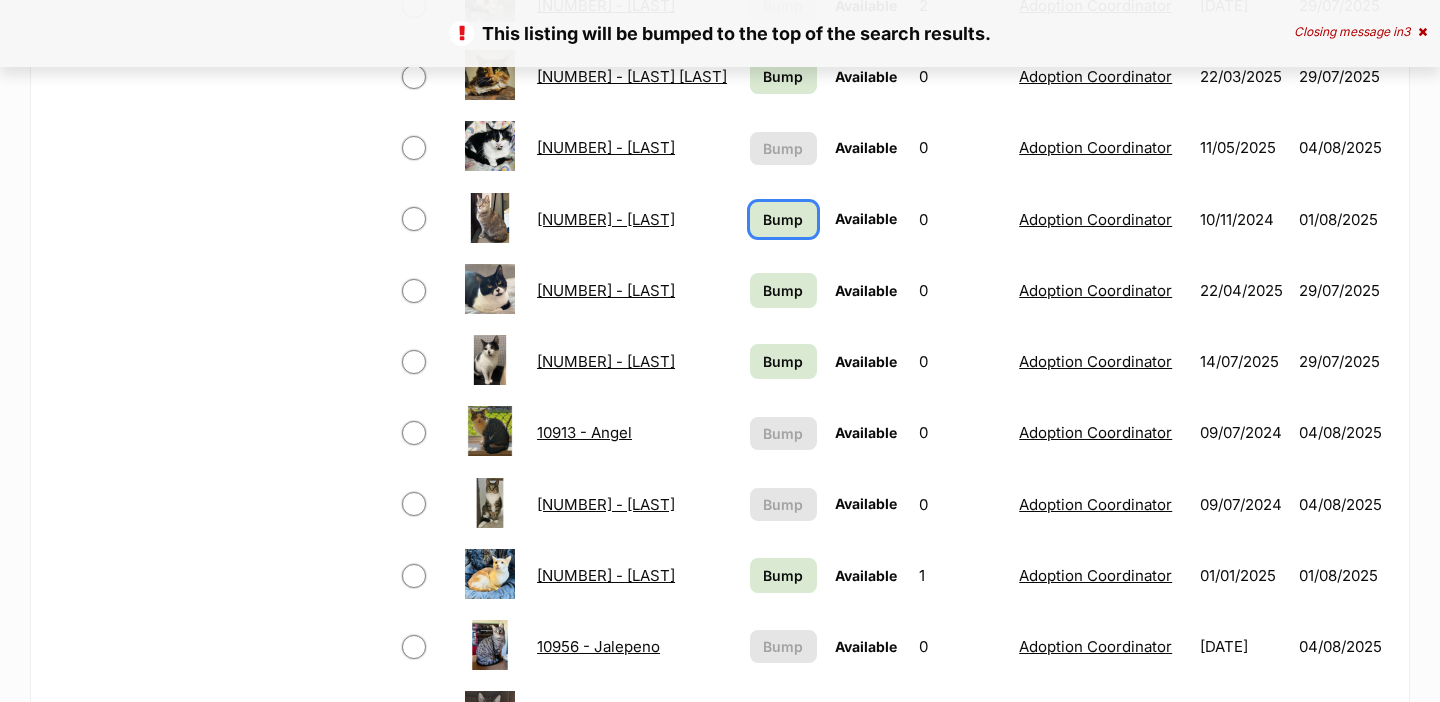 click on "Bump" at bounding box center (783, 219) 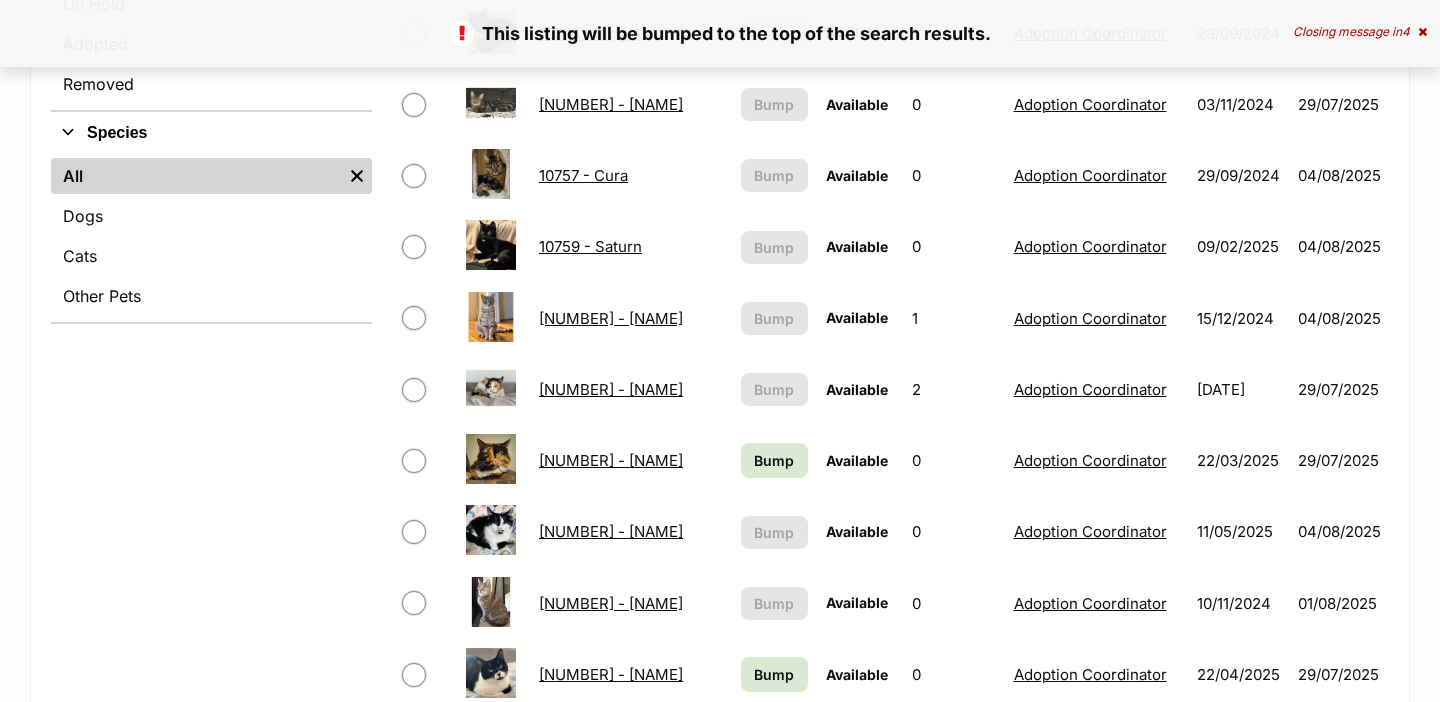 scroll, scrollTop: 678, scrollLeft: 0, axis: vertical 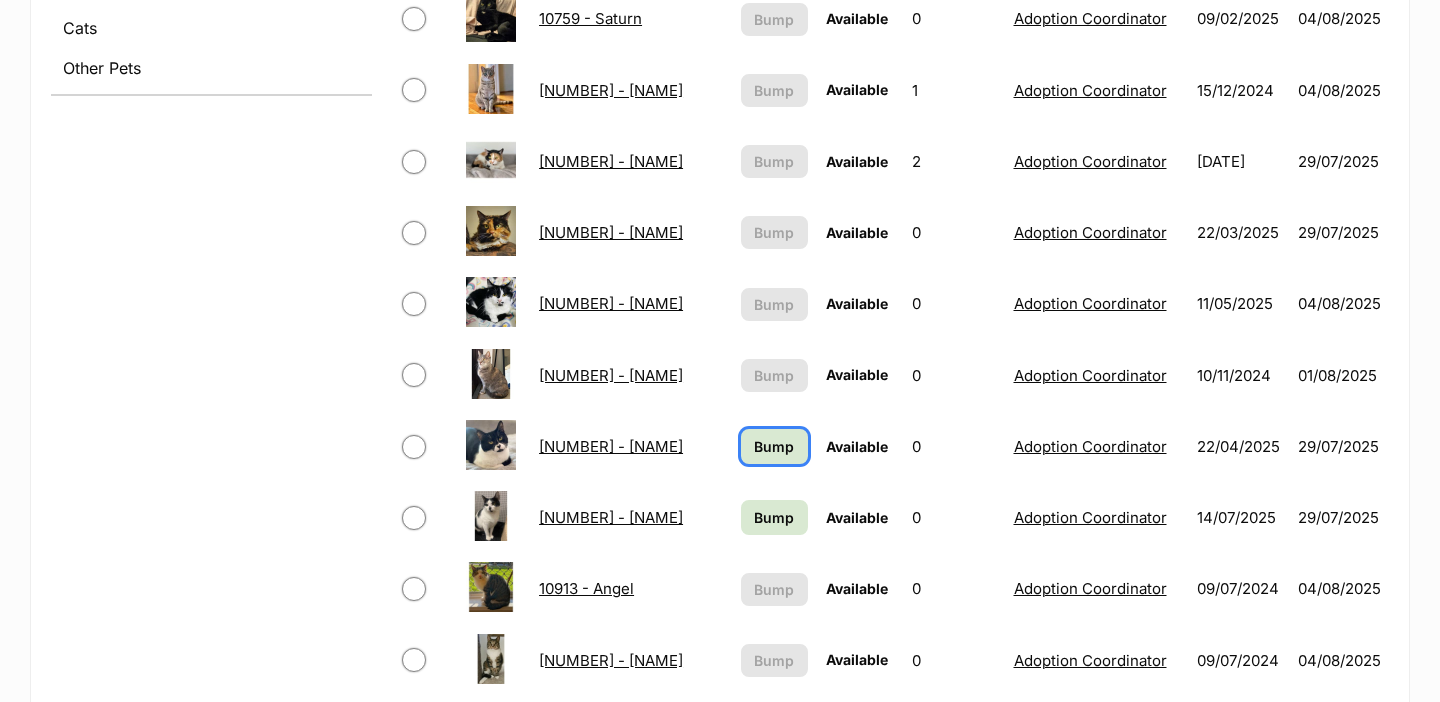 click on "Bump" at bounding box center [775, 446] 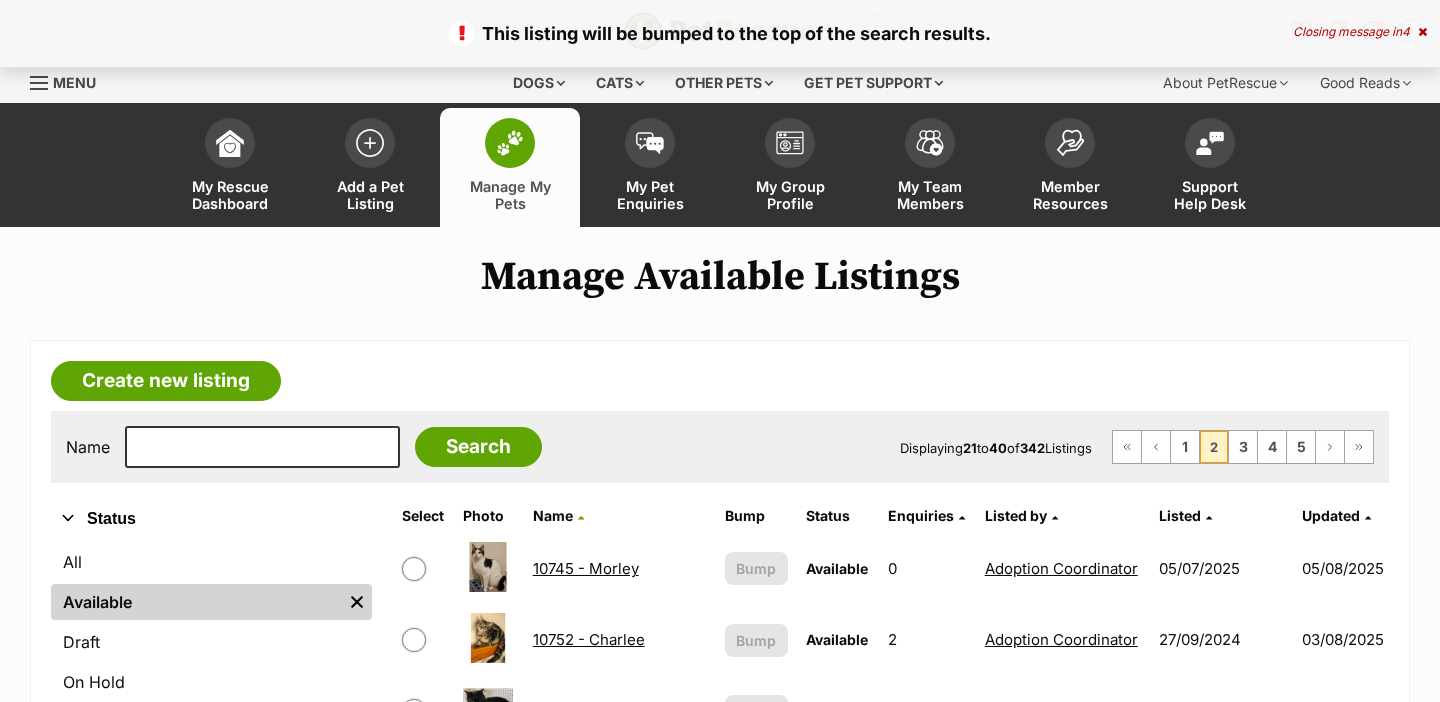 click on "This listing can be bumped in 5 days
Bump" at bounding box center [757, 1494] 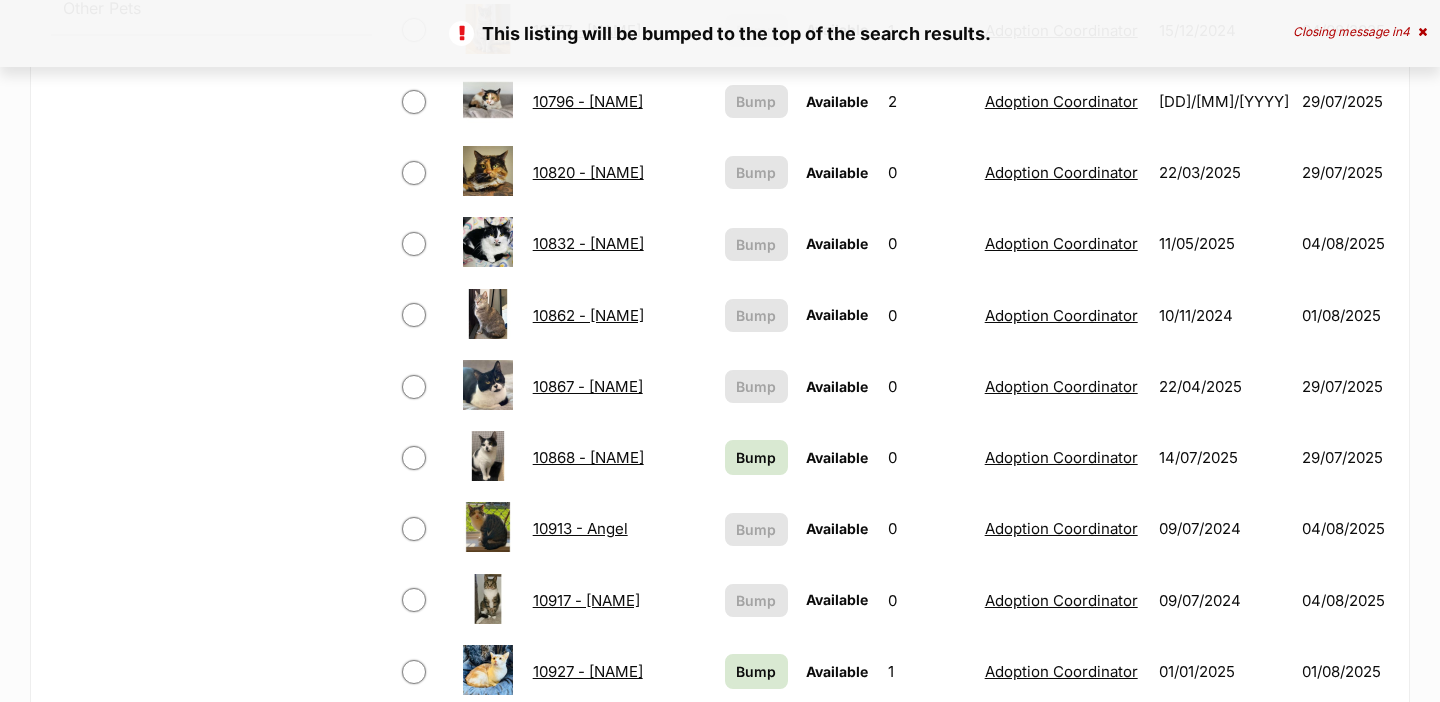 scroll, scrollTop: 966, scrollLeft: 0, axis: vertical 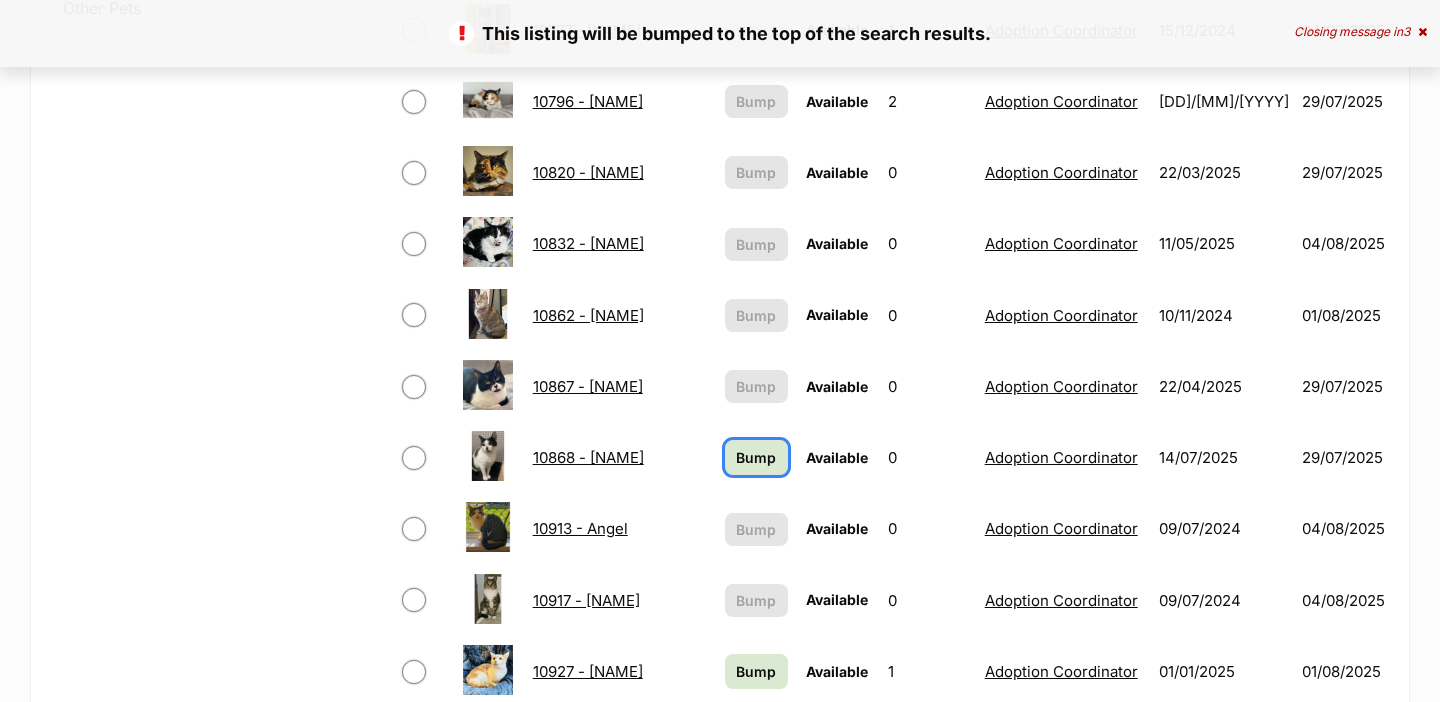 click on "Bump" at bounding box center [757, 457] 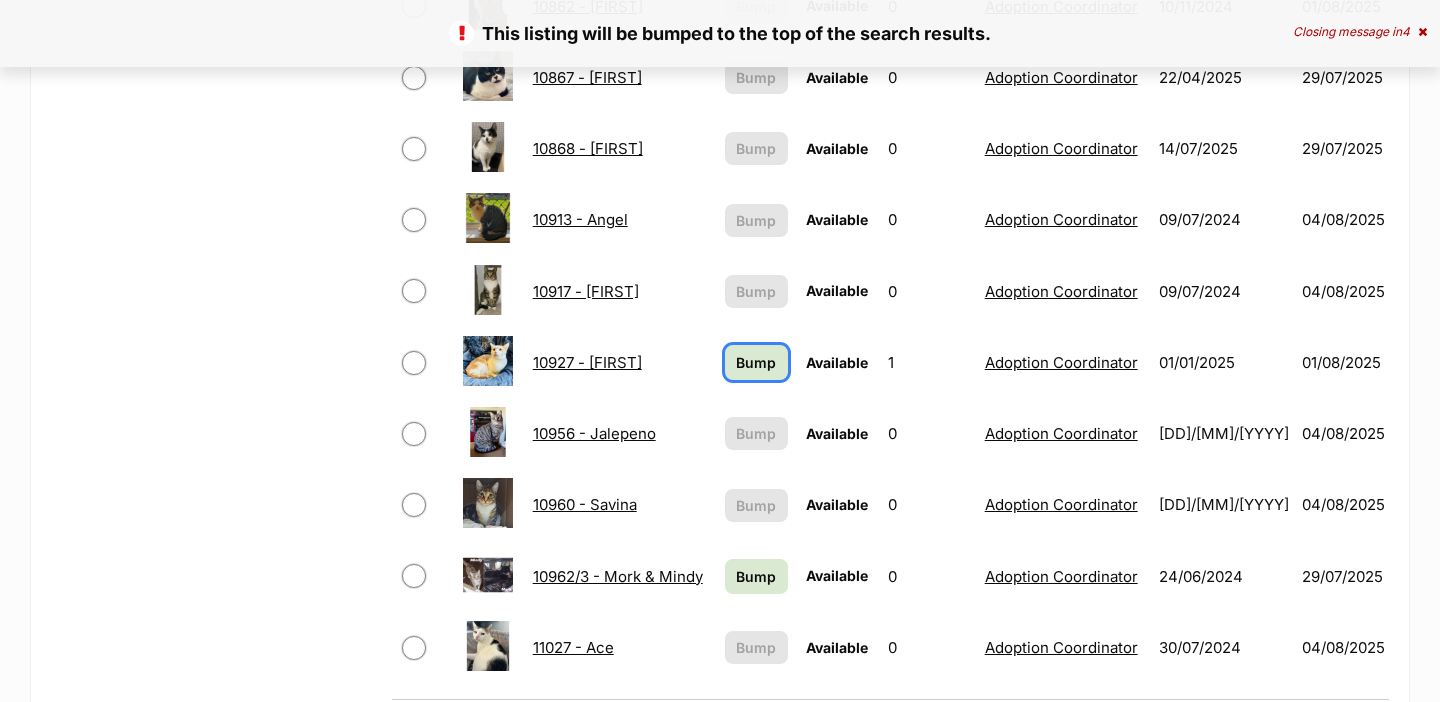 click on "Bump" at bounding box center [756, 362] 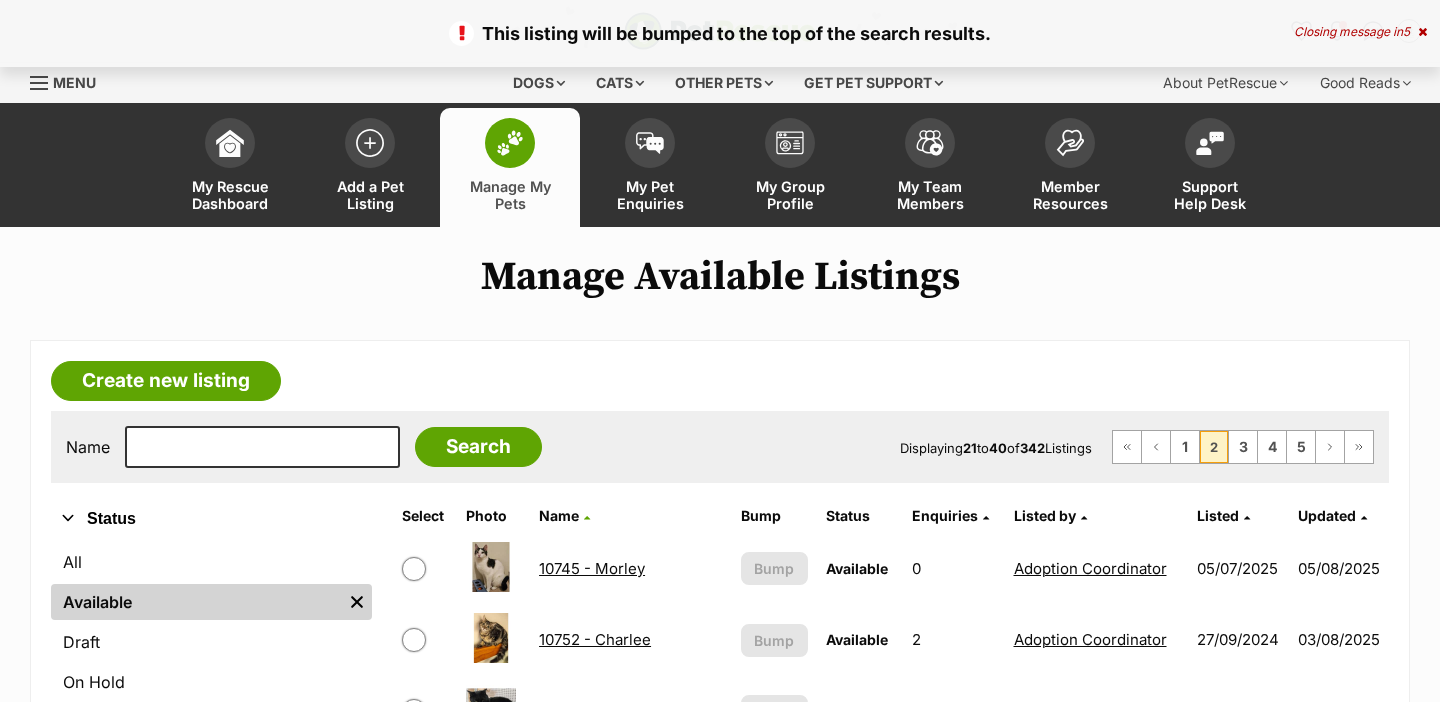 scroll, scrollTop: 0, scrollLeft: 0, axis: both 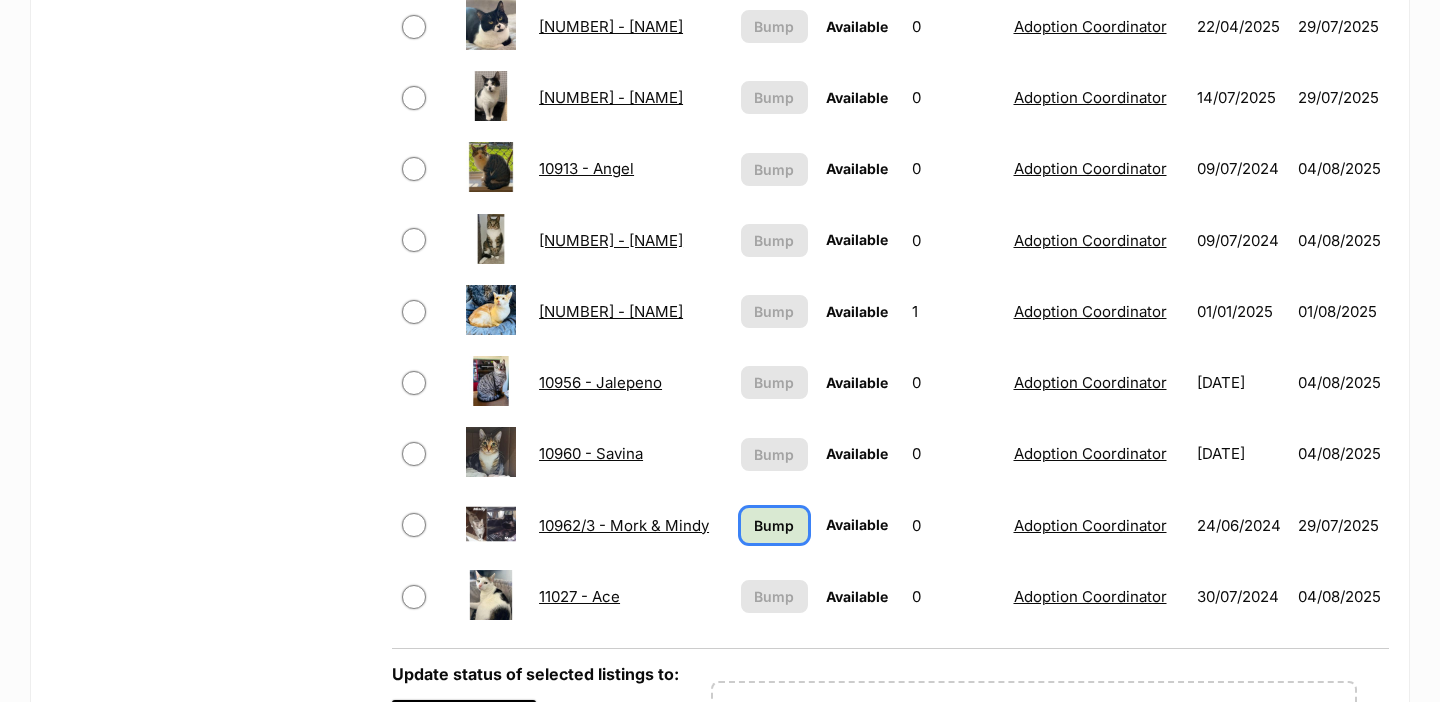click on "Bump" at bounding box center (774, 525) 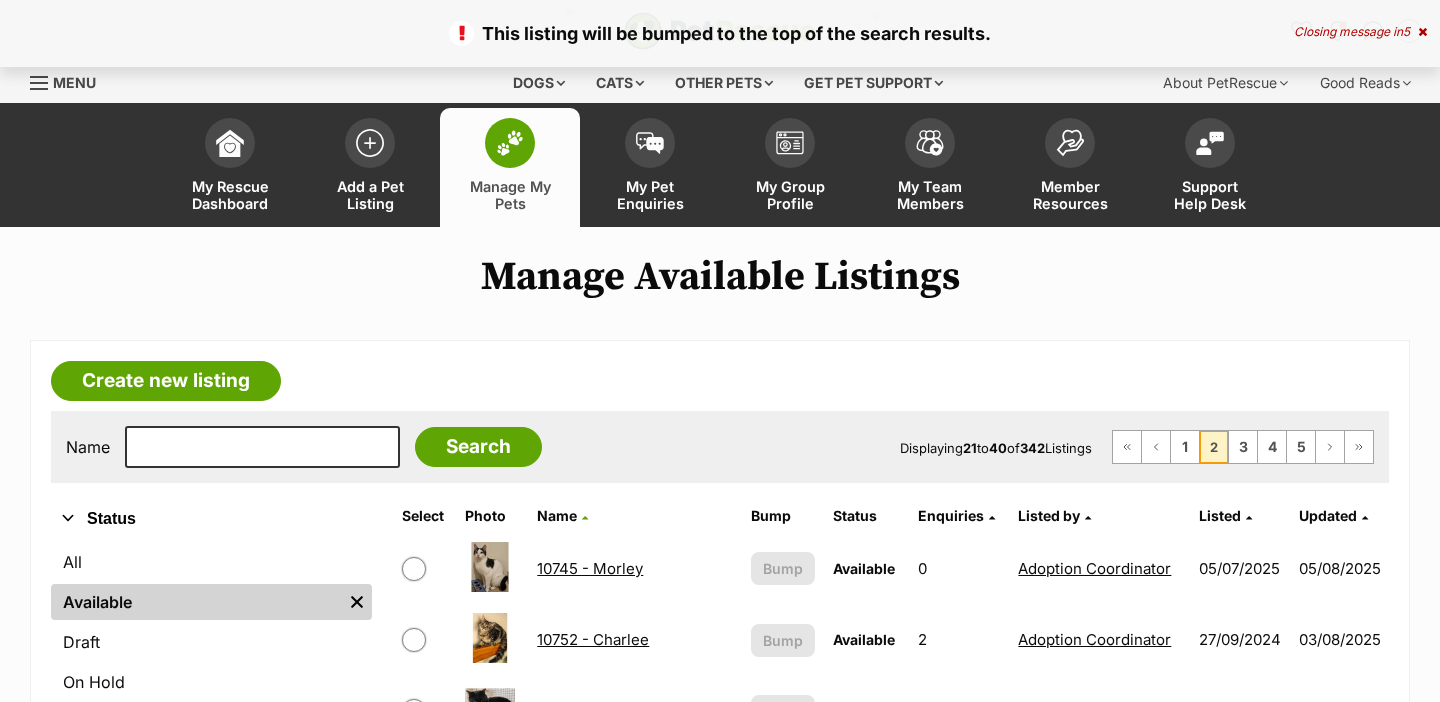 scroll, scrollTop: 0, scrollLeft: 0, axis: both 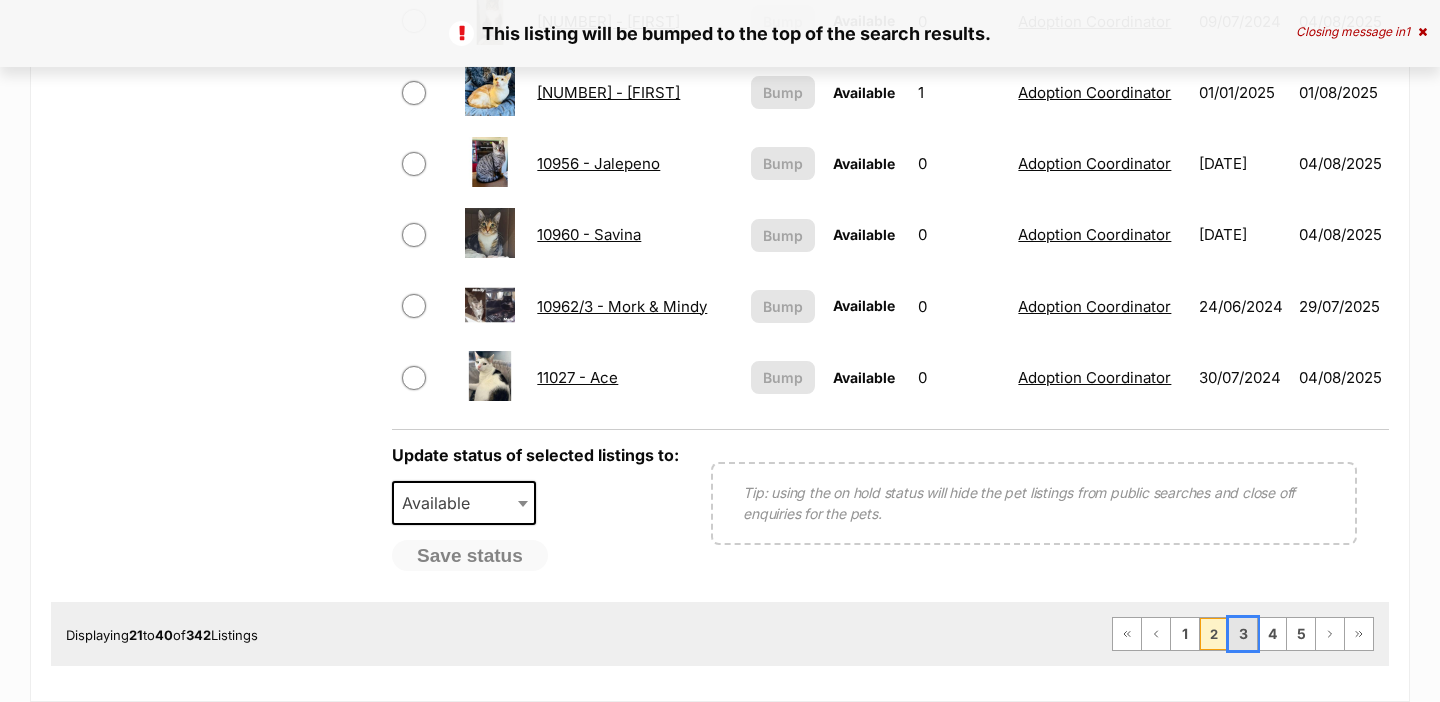 click on "3" at bounding box center [1243, 634] 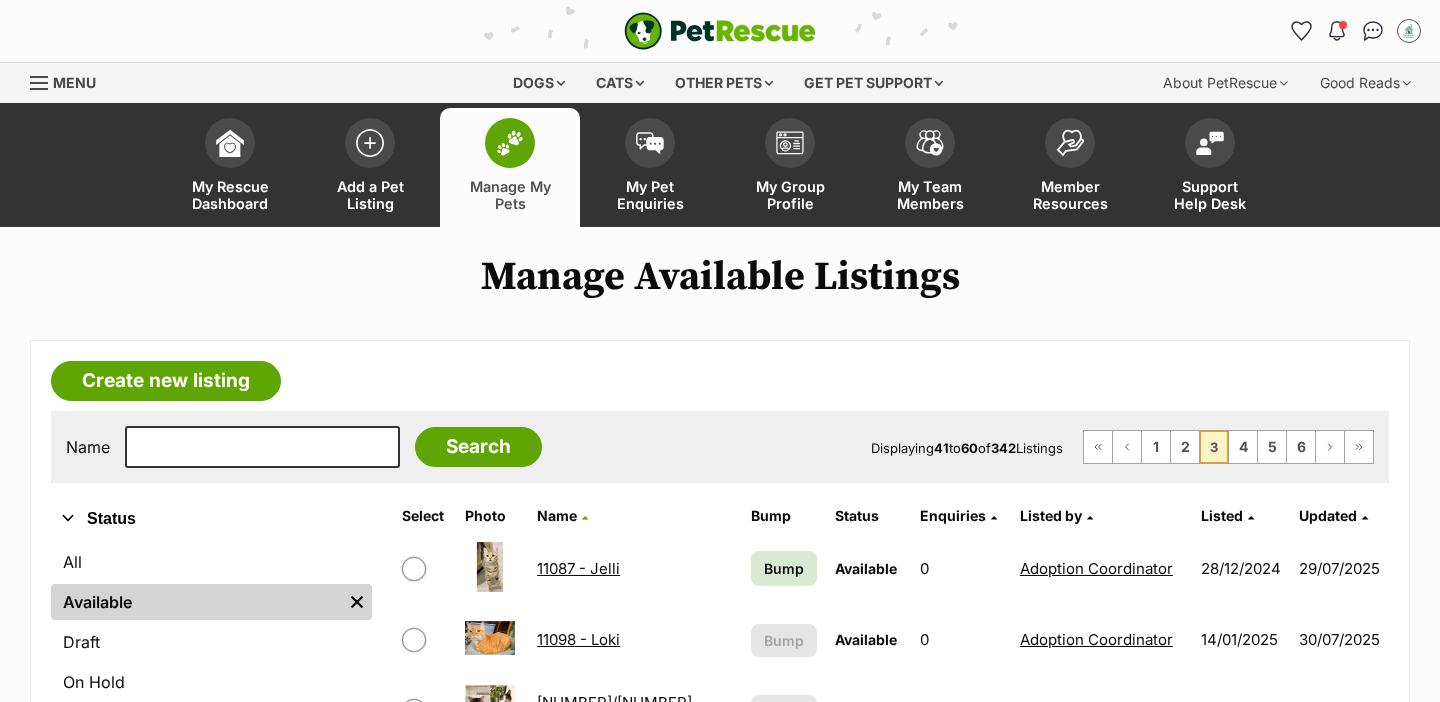 click on "Bump" at bounding box center (784, 568) 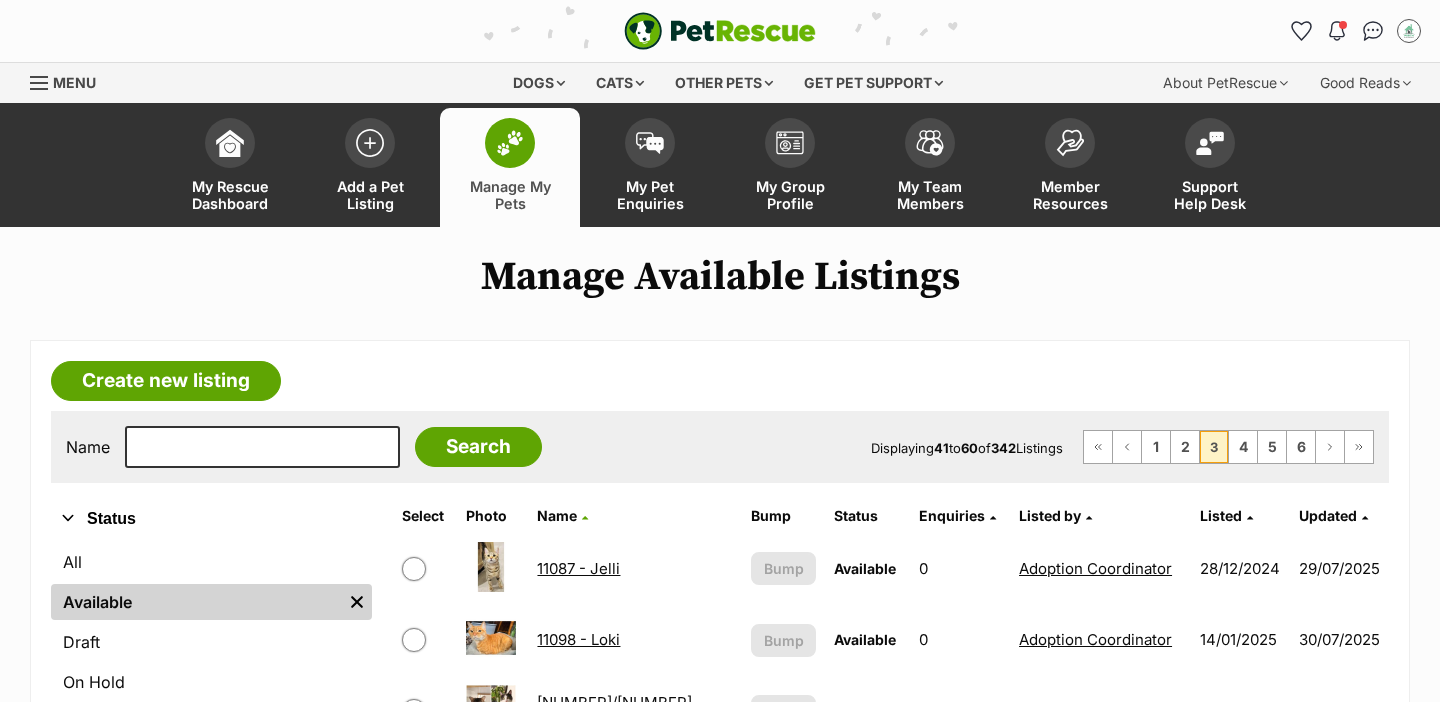 scroll, scrollTop: 851, scrollLeft: 0, axis: vertical 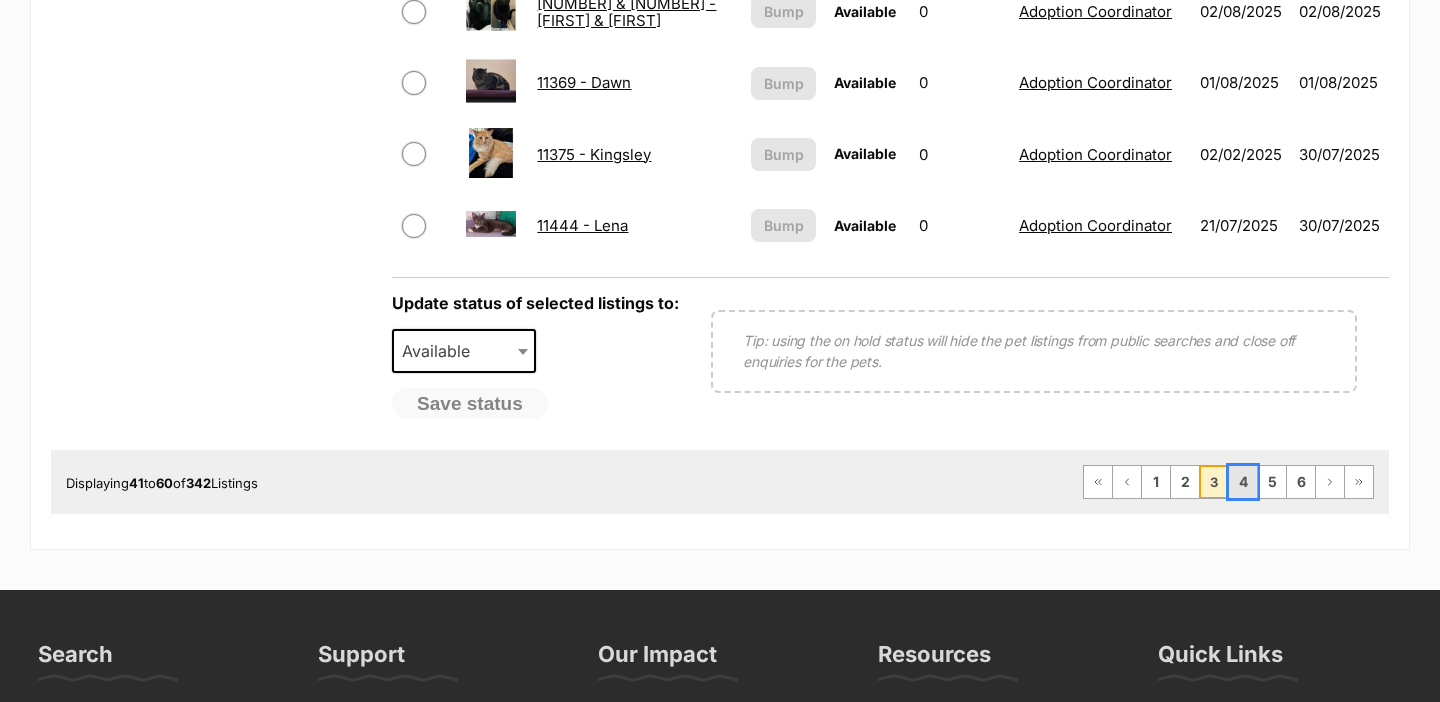 click on "4" at bounding box center [1243, 482] 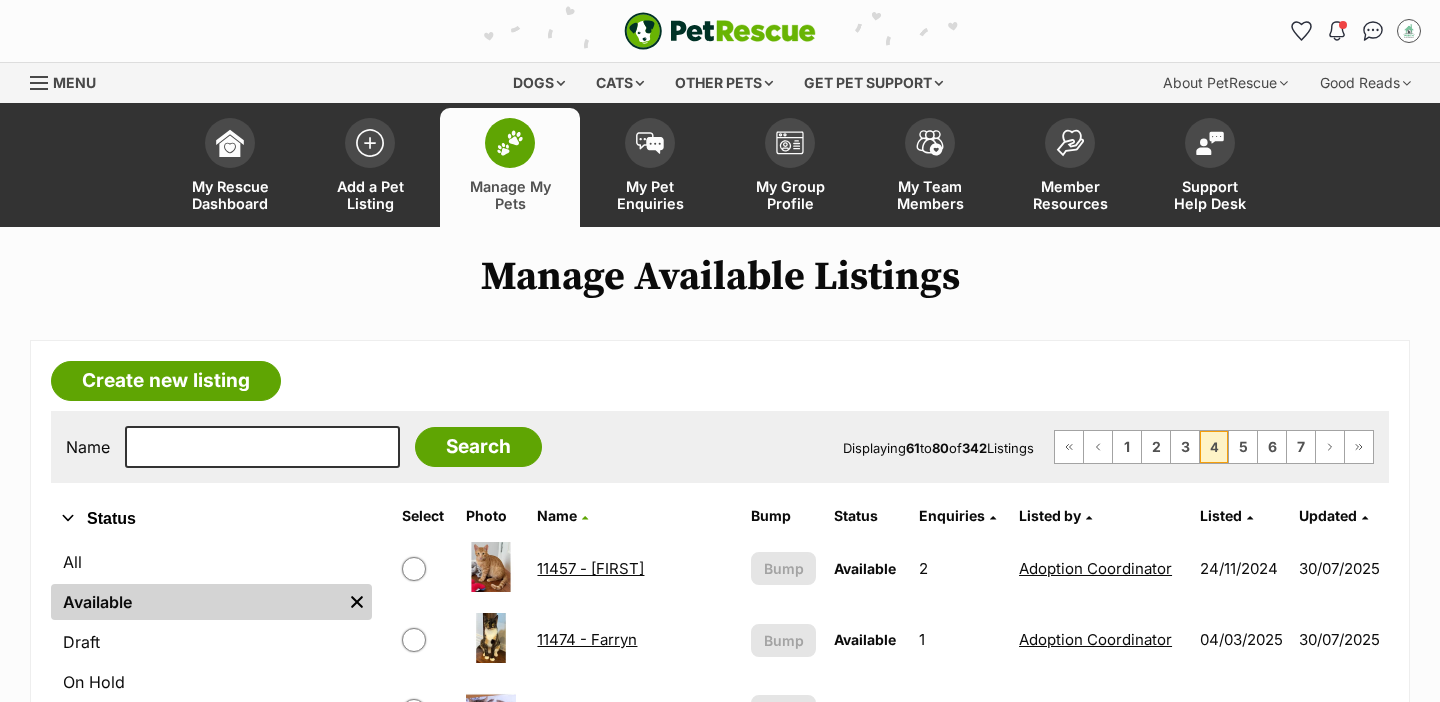 scroll, scrollTop: 0, scrollLeft: 0, axis: both 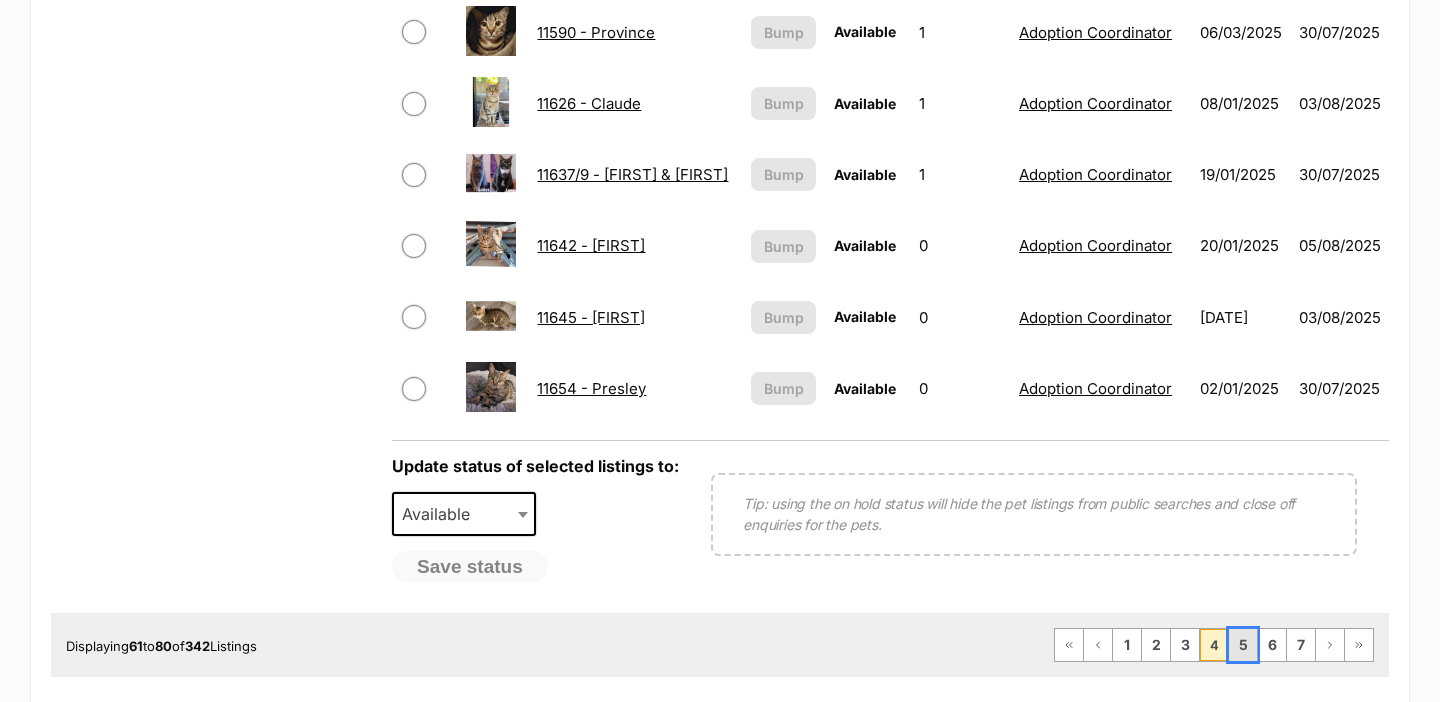 click on "5" at bounding box center (1243, 645) 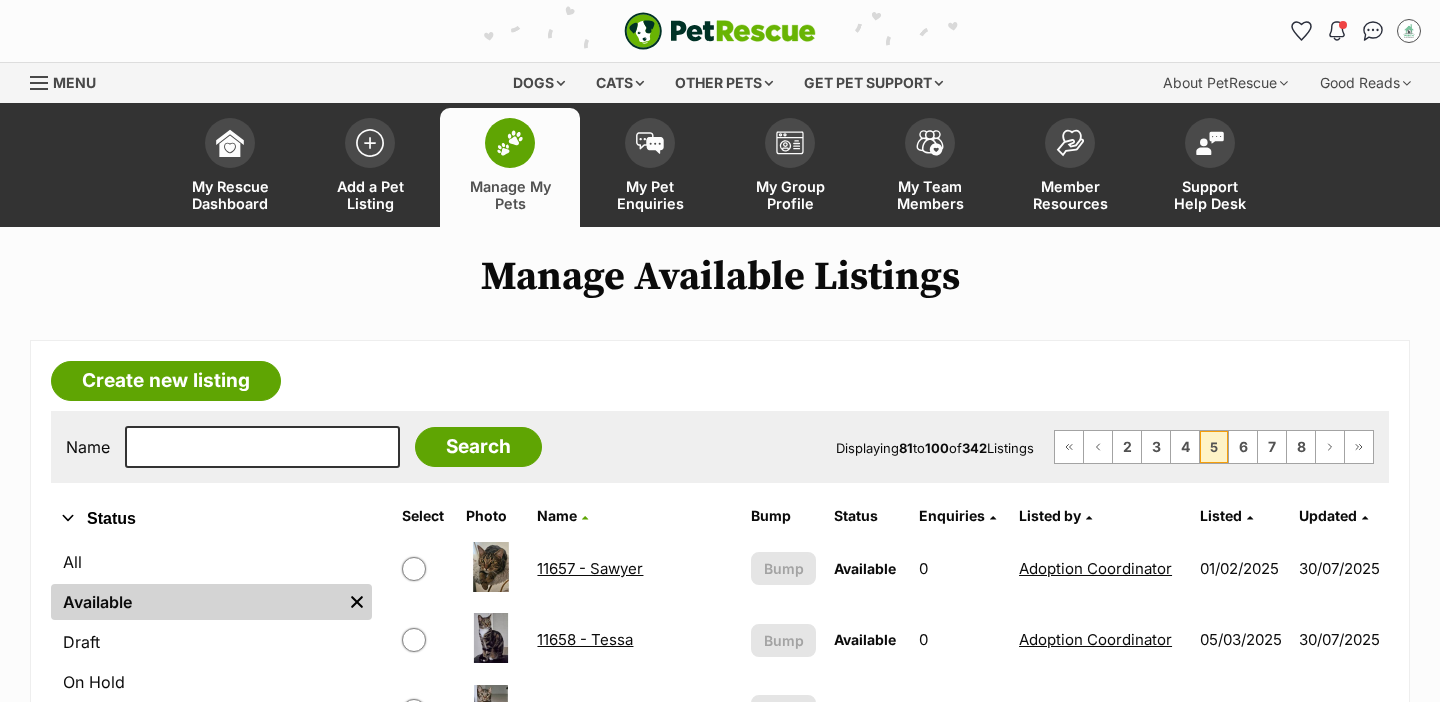 scroll, scrollTop: 0, scrollLeft: 0, axis: both 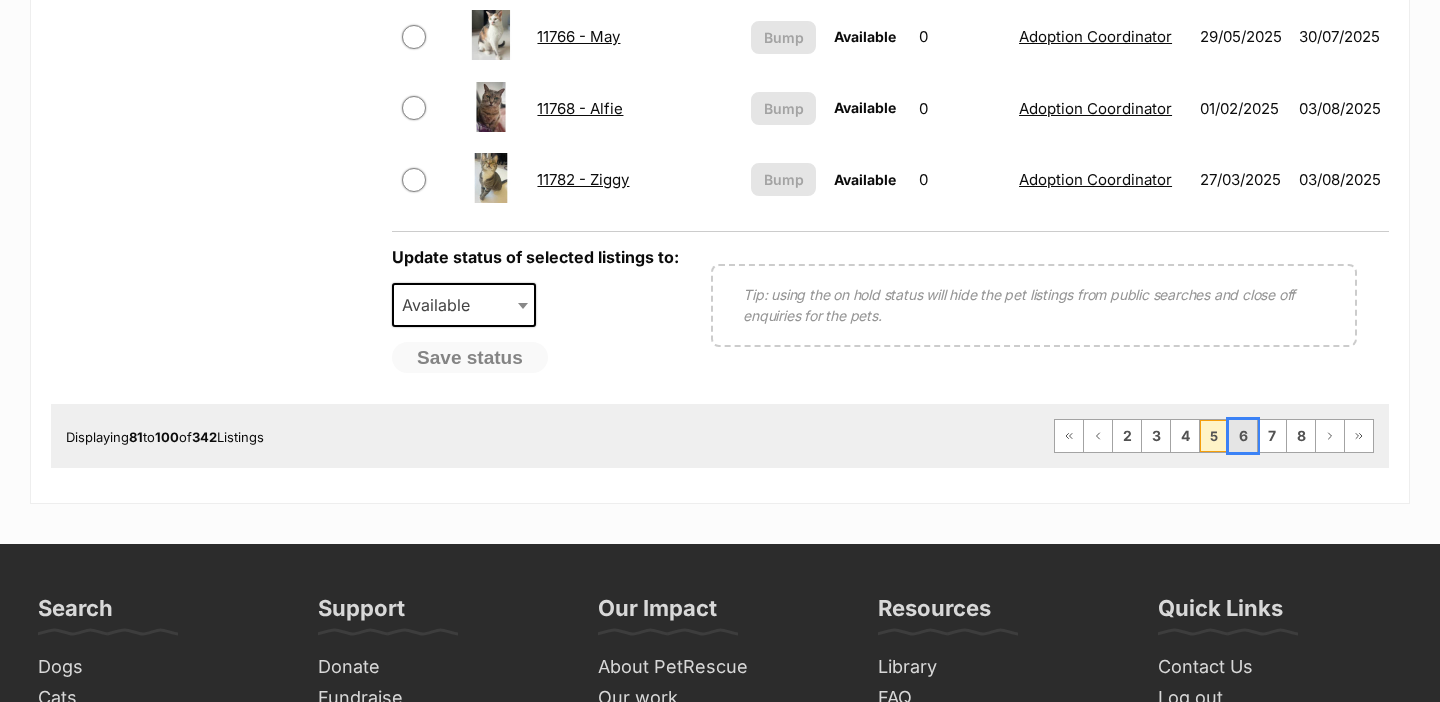 click on "6" at bounding box center [1243, 436] 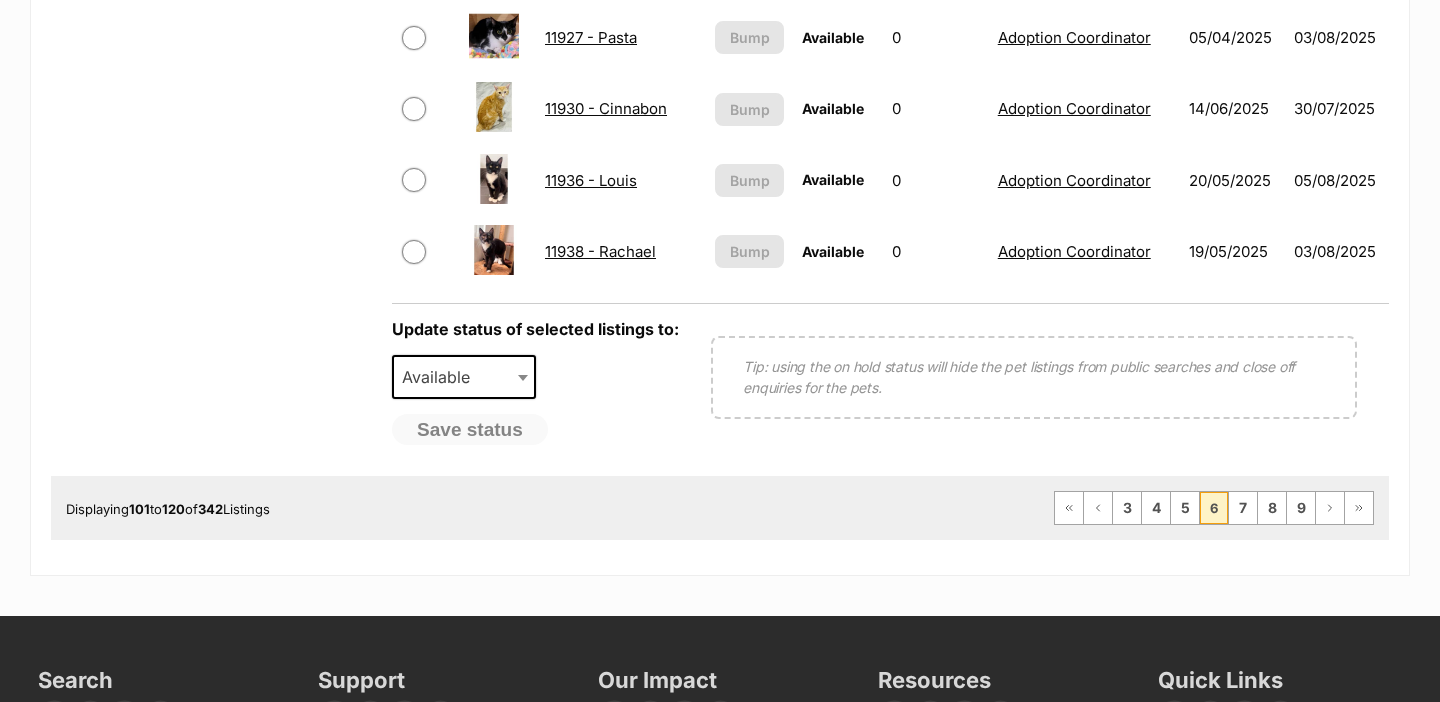 scroll, scrollTop: 1671, scrollLeft: 0, axis: vertical 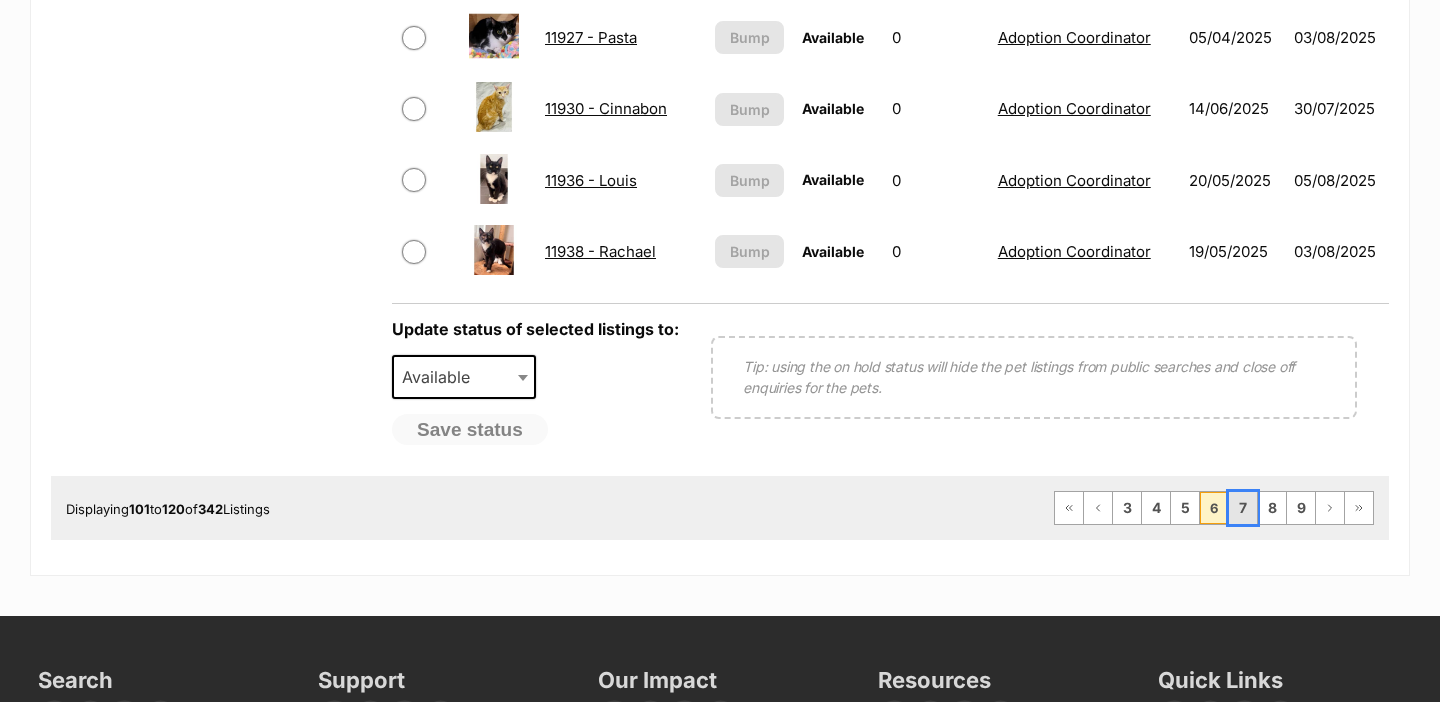 click on "7" at bounding box center (1243, 508) 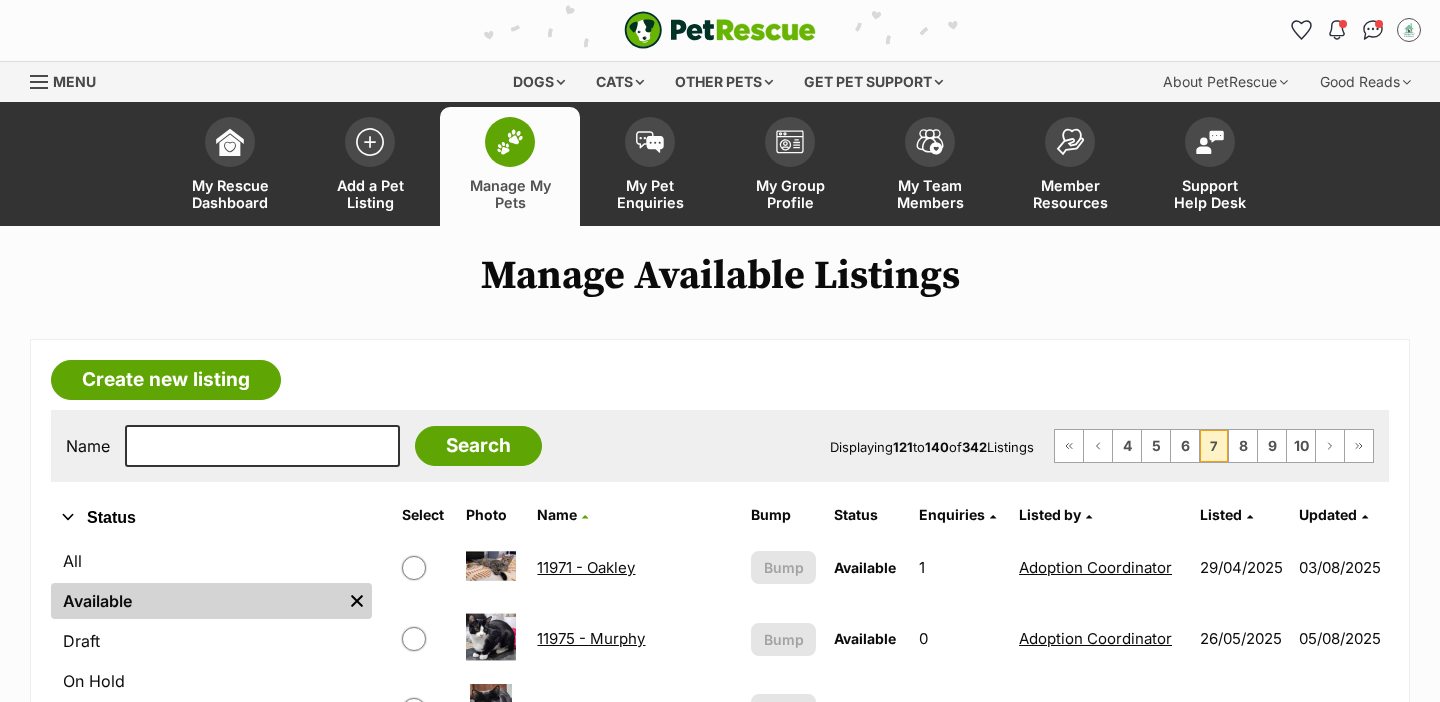 scroll, scrollTop: 753, scrollLeft: 0, axis: vertical 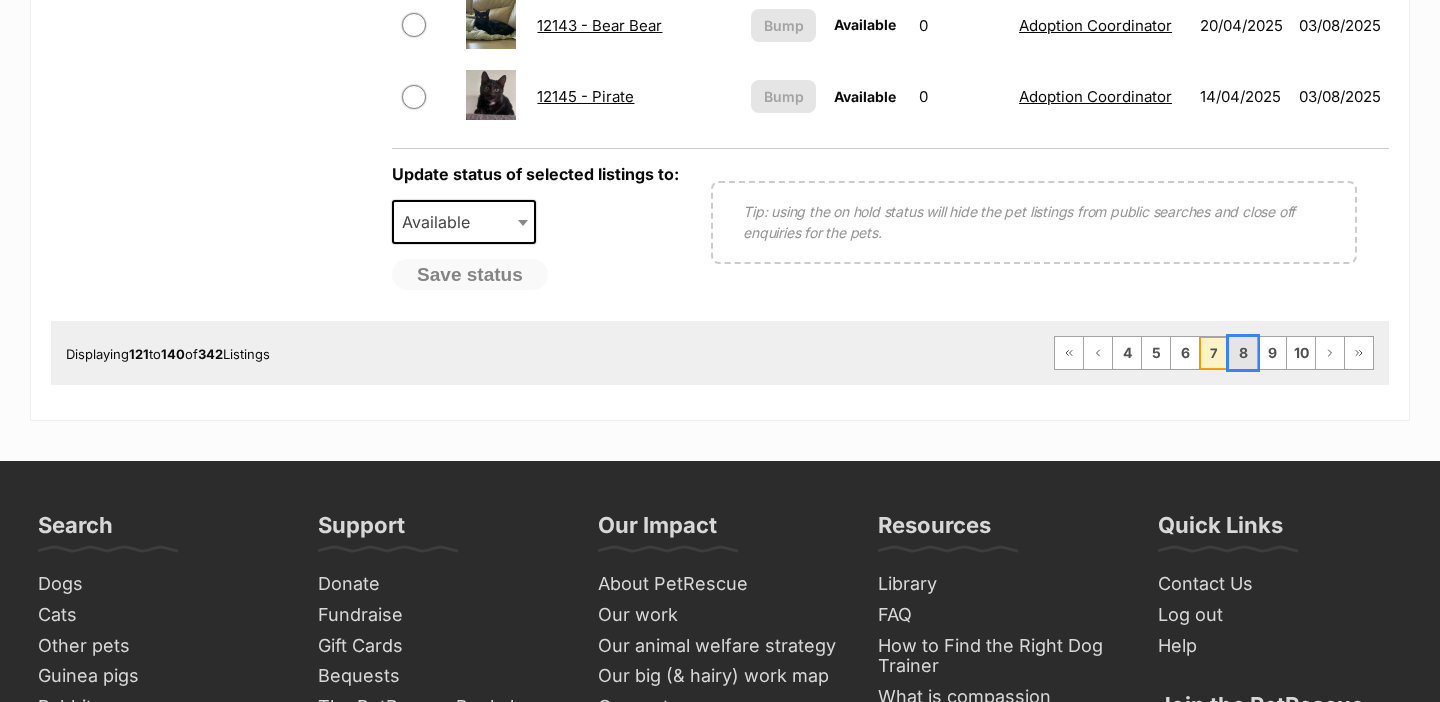 click on "8" at bounding box center (1243, 353) 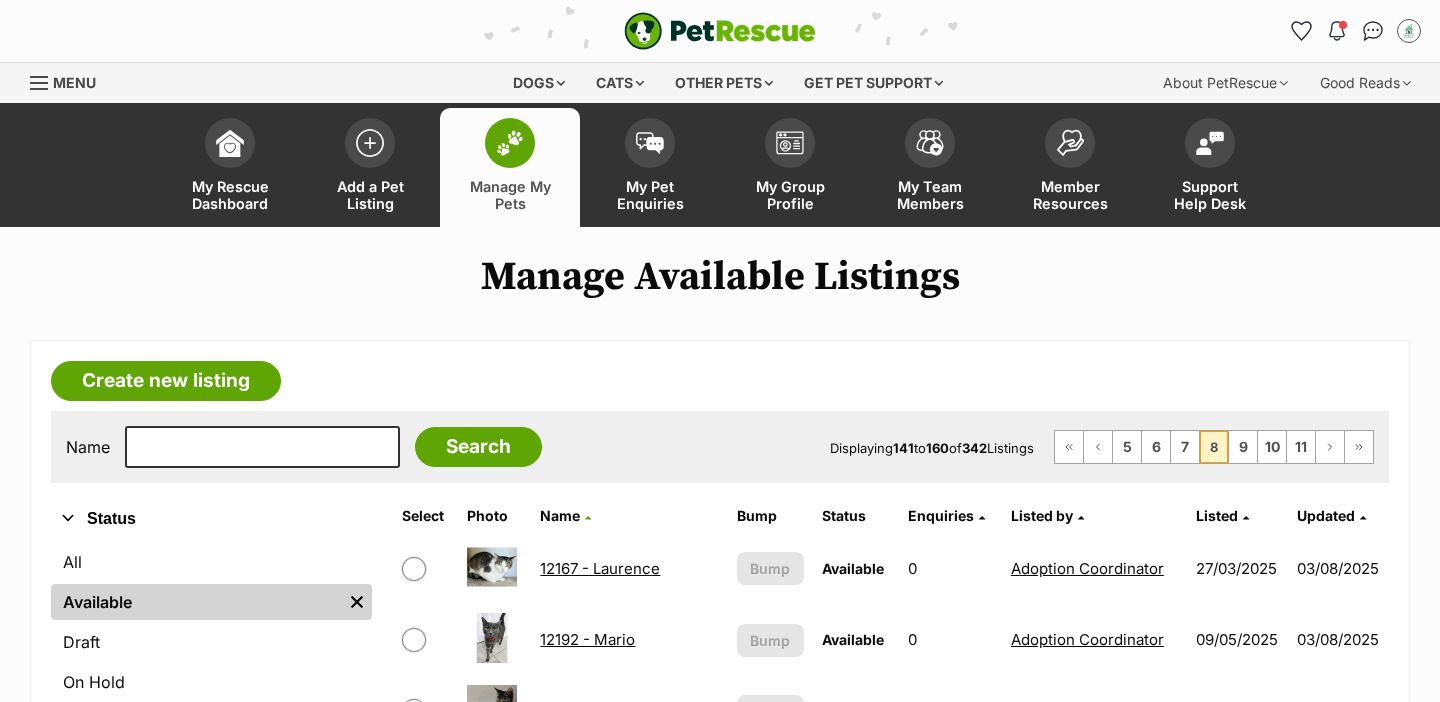 scroll, scrollTop: 0, scrollLeft: 0, axis: both 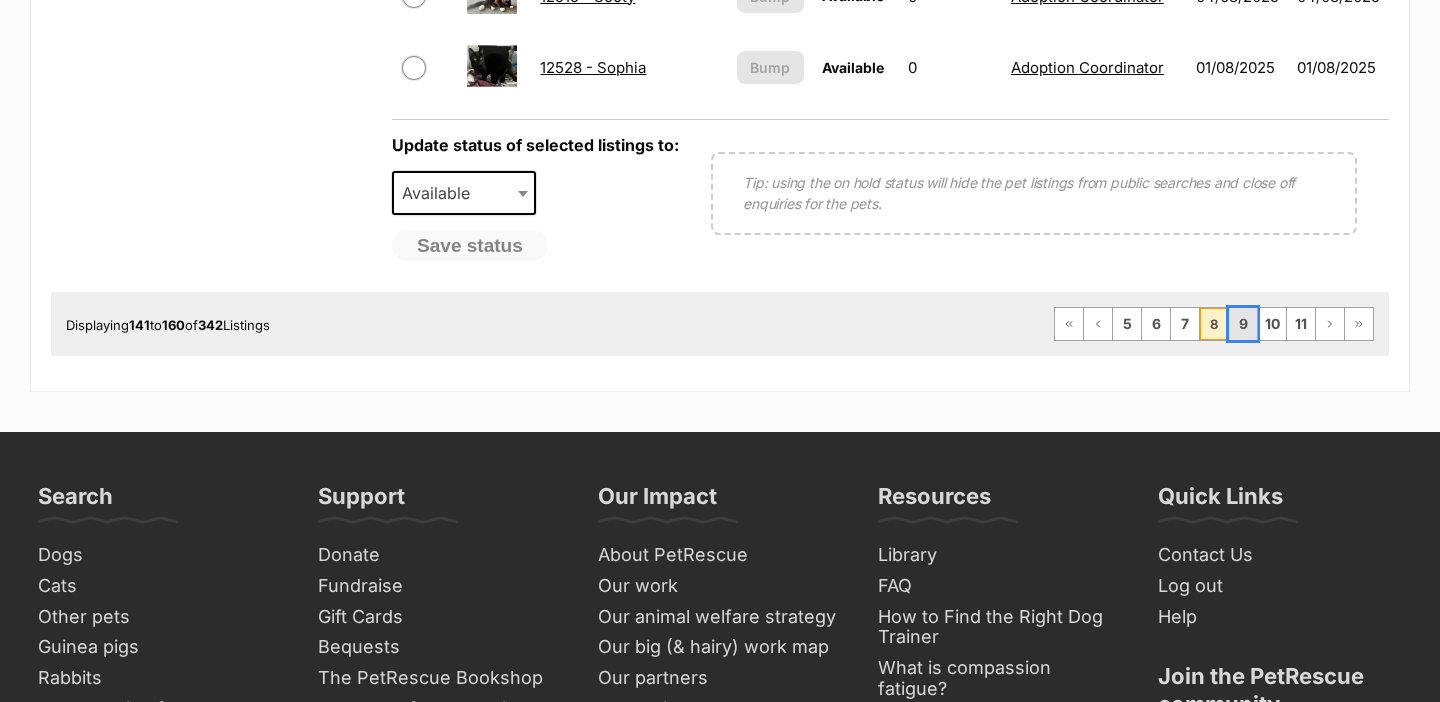 click on "9" at bounding box center (1243, 324) 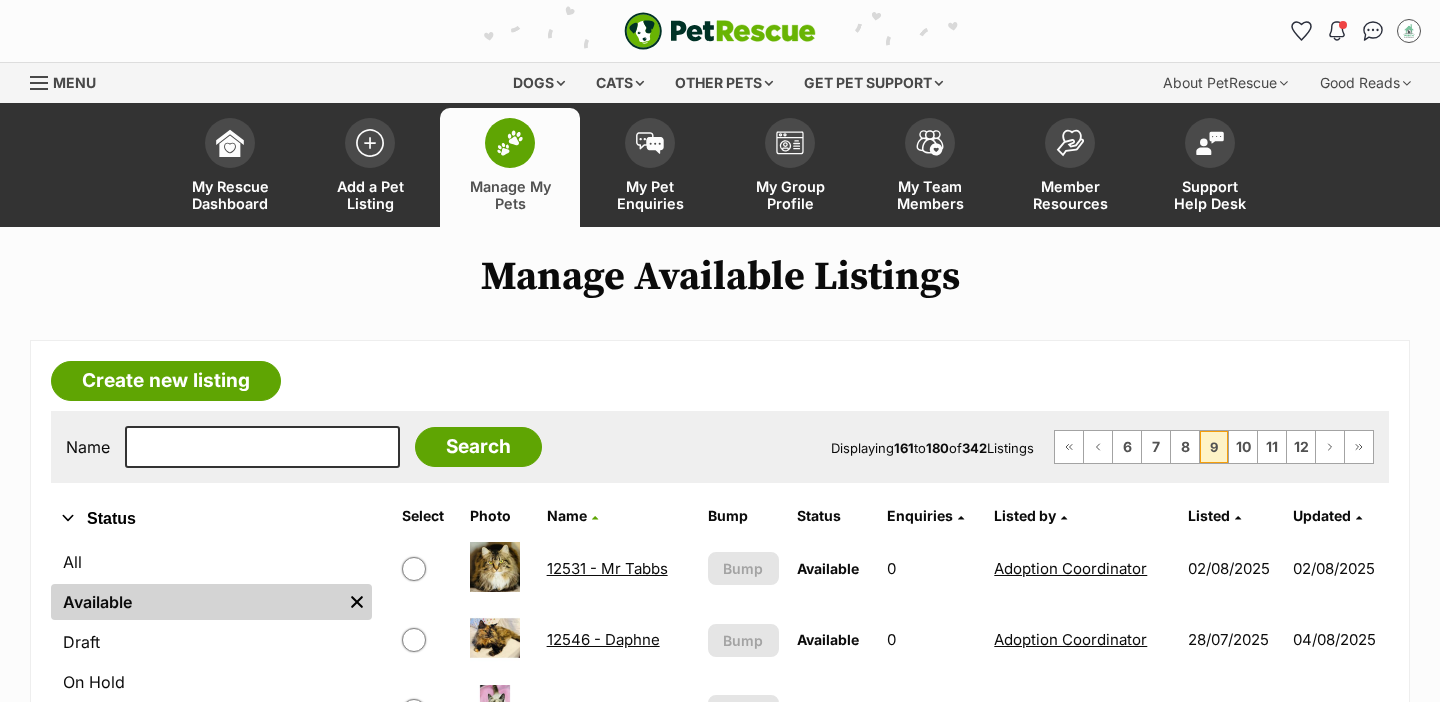 click on "Create new listing
Name
Search
Displaying  161  to  180  of  342  Listings
First Page
Previous Page
6
7
8
9
10
11
12
Next Page
Last Page
Refine your search
Status
All
Available
Remove filter
Draft
On Hold
Adopted
Removed
Species
All
Remove filter
Dogs
Cats
Other Pets
12531 - Mr Tabbs
Available
Enquiries:
0
Listed By:
Adoption Coordinator
Listed
02/08/2025
Updated
02/08/2025
View
This listing can be bumped in 3 days
Bump
12546 - Daphne
Available
Enquiries:
0
Listed By:
Adoption Coordinator
Listed
28/07/2025
Updated
04/08/2025
View" at bounding box center [720, 1294] 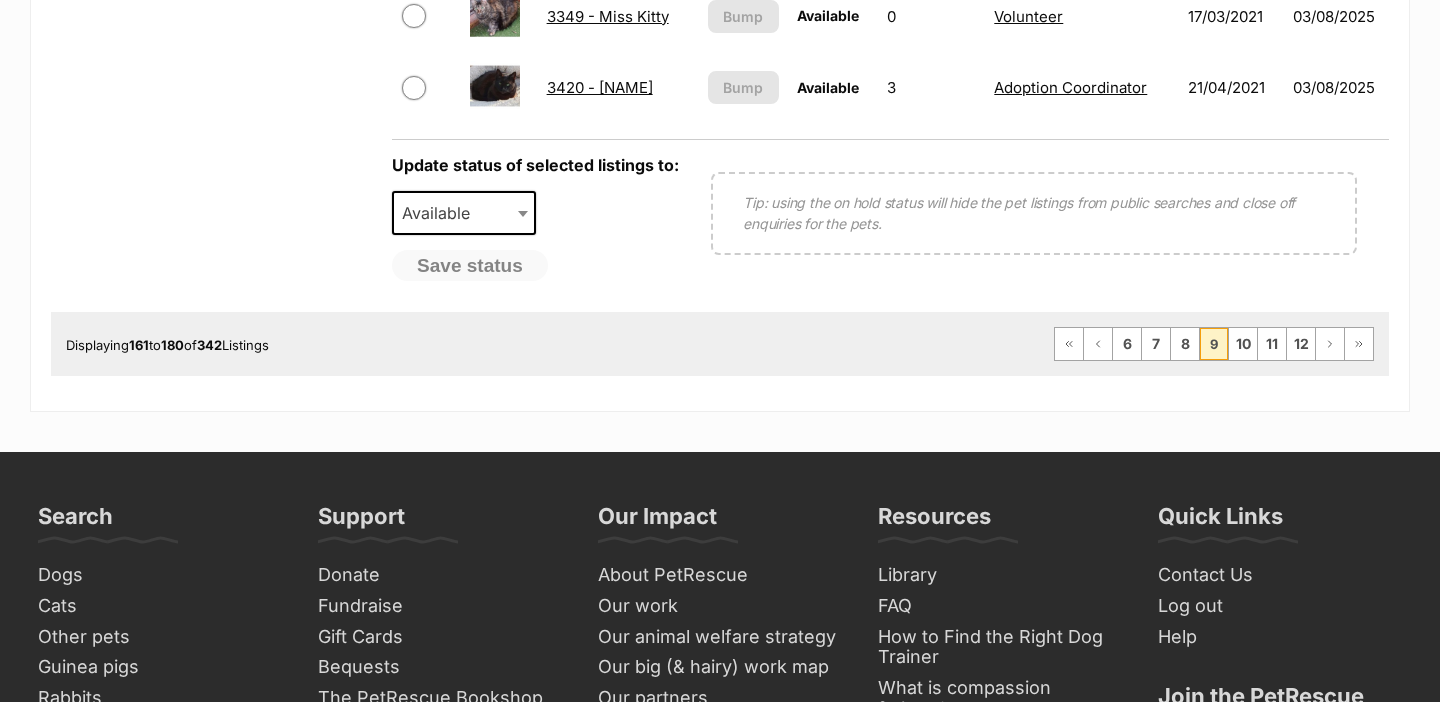 scroll, scrollTop: 1835, scrollLeft: 0, axis: vertical 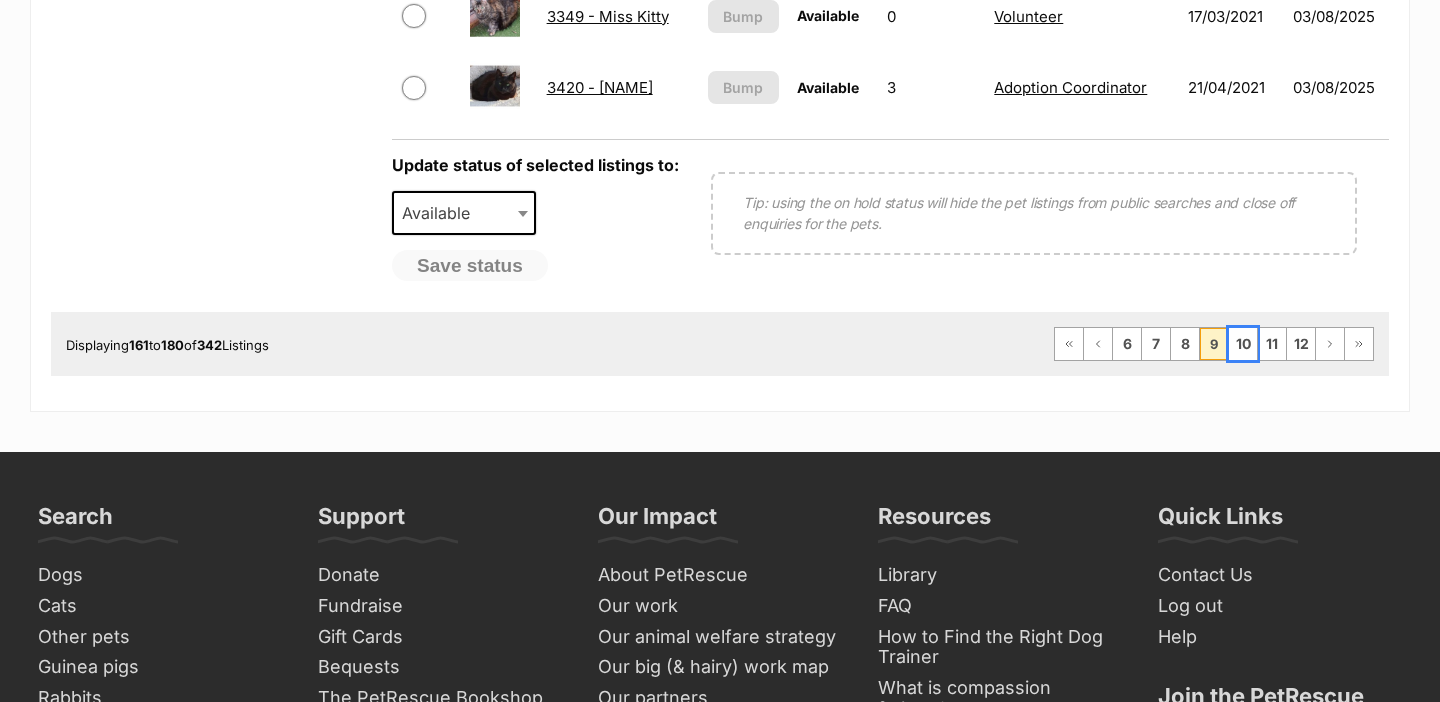 click on "10" at bounding box center (1243, 344) 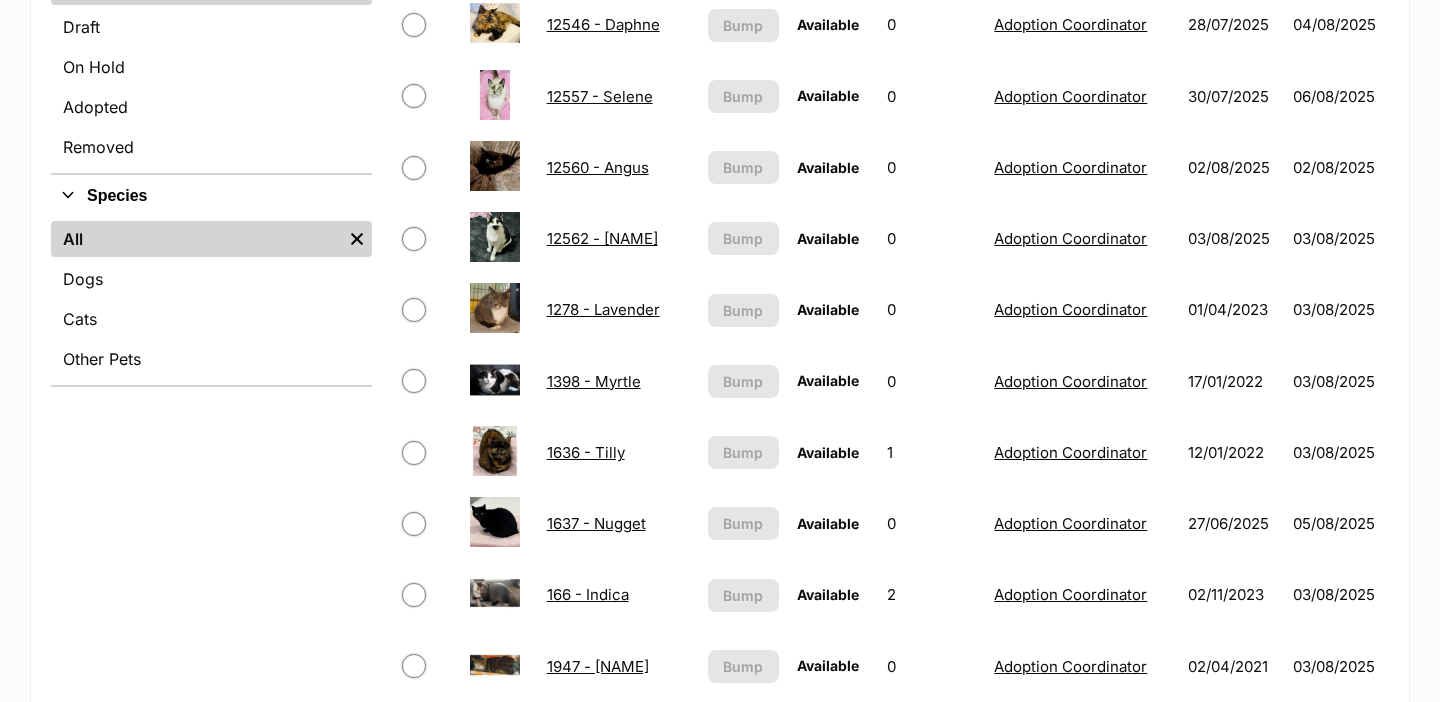 scroll, scrollTop: 614, scrollLeft: 0, axis: vertical 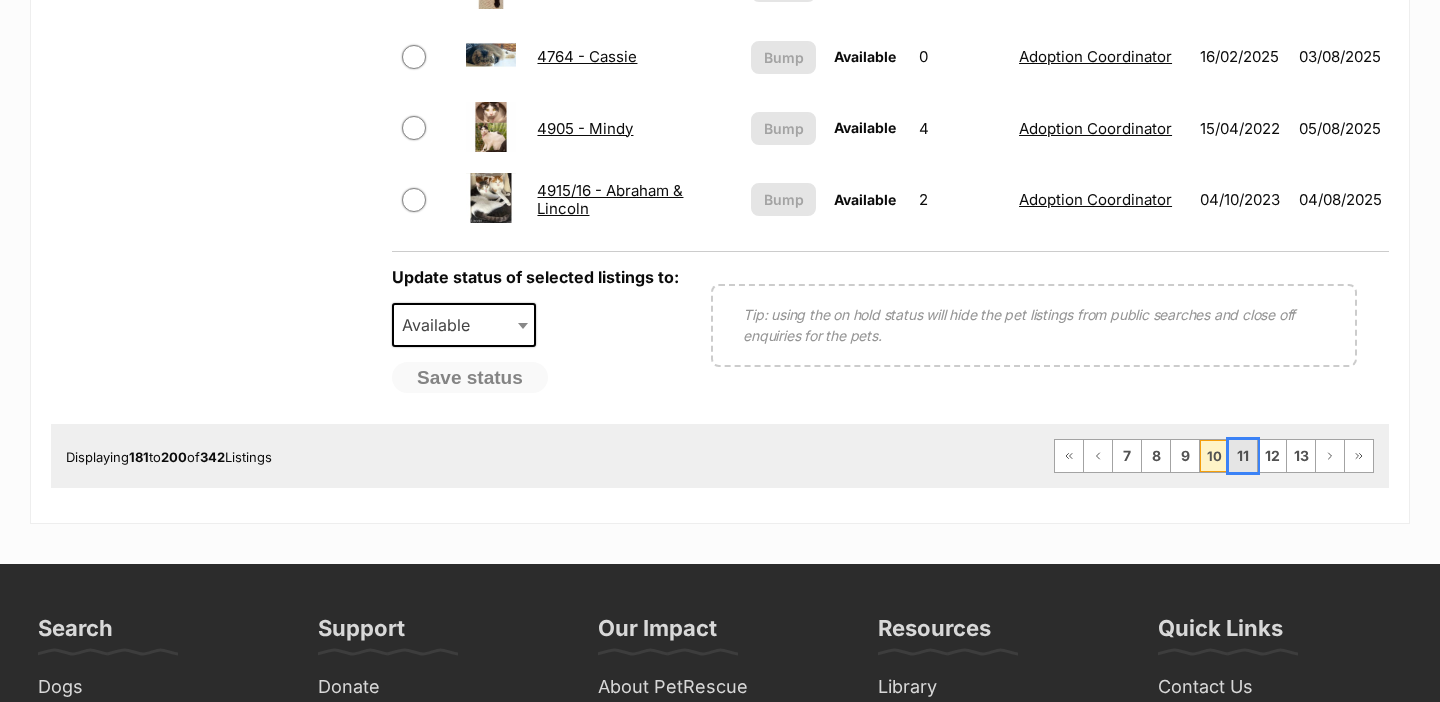 click on "11" at bounding box center [1243, 456] 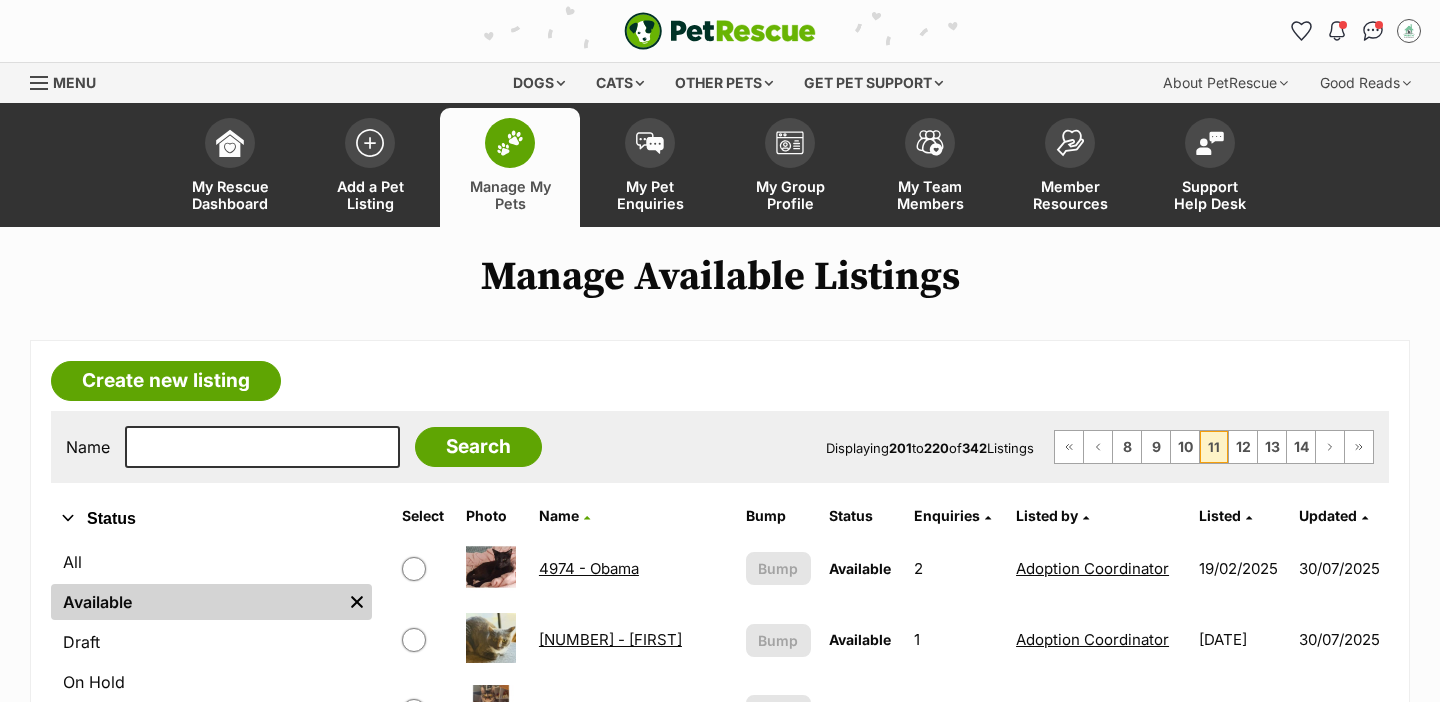 scroll, scrollTop: 171, scrollLeft: 0, axis: vertical 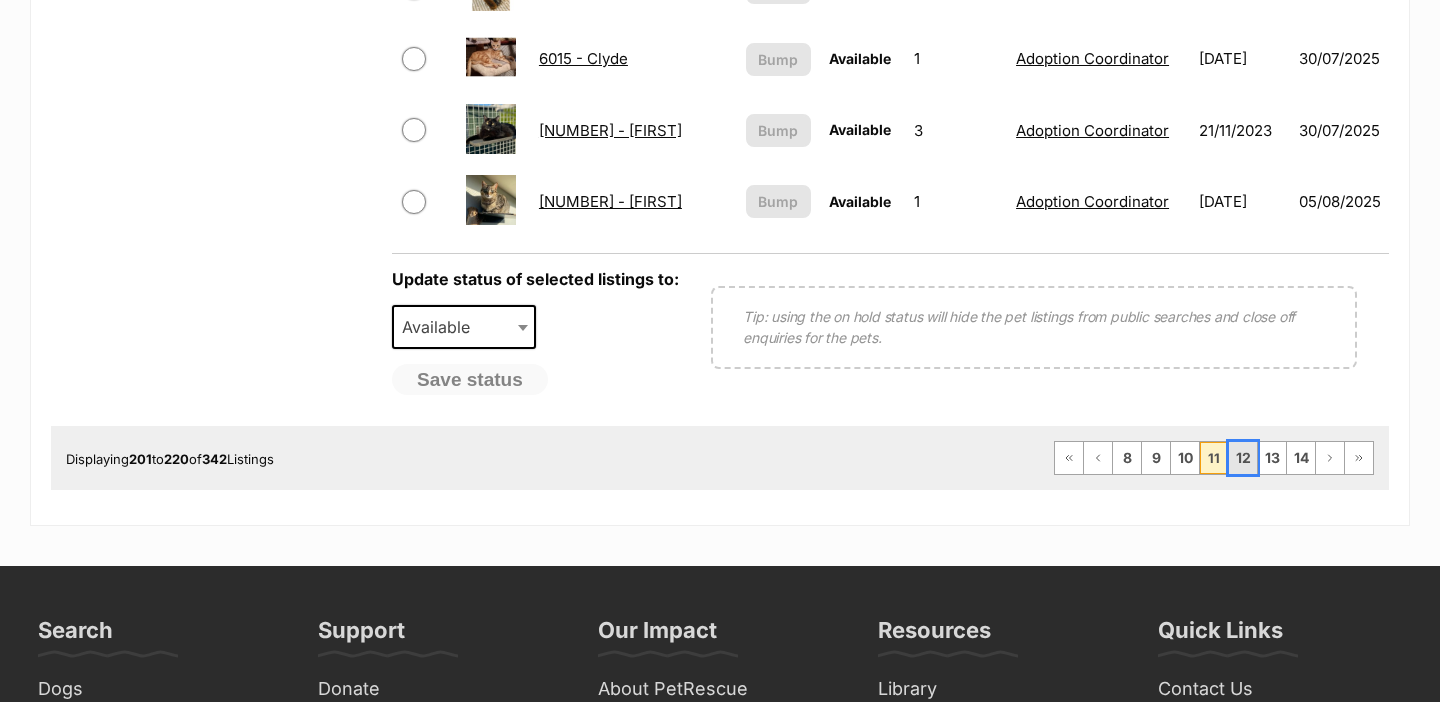 click on "12" at bounding box center (1243, 458) 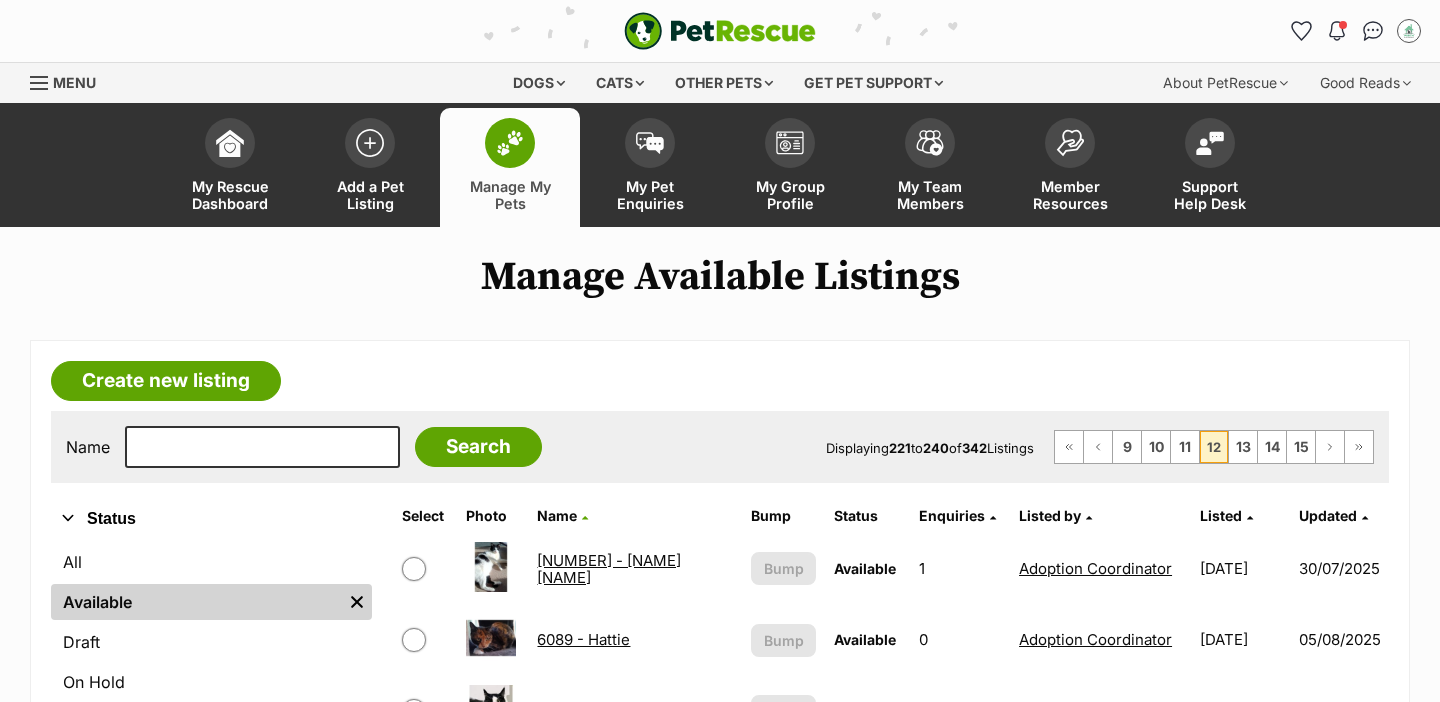 scroll, scrollTop: 0, scrollLeft: 0, axis: both 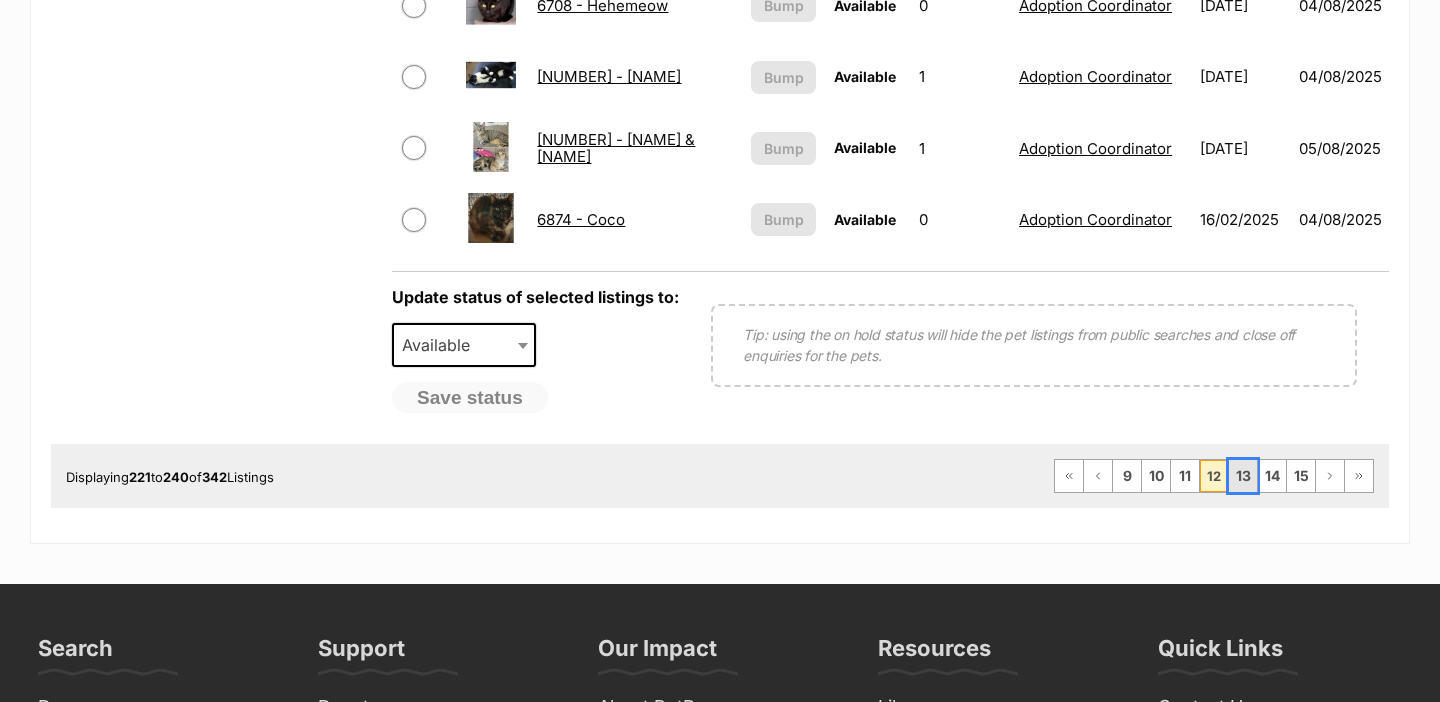 click on "13" at bounding box center [1243, 476] 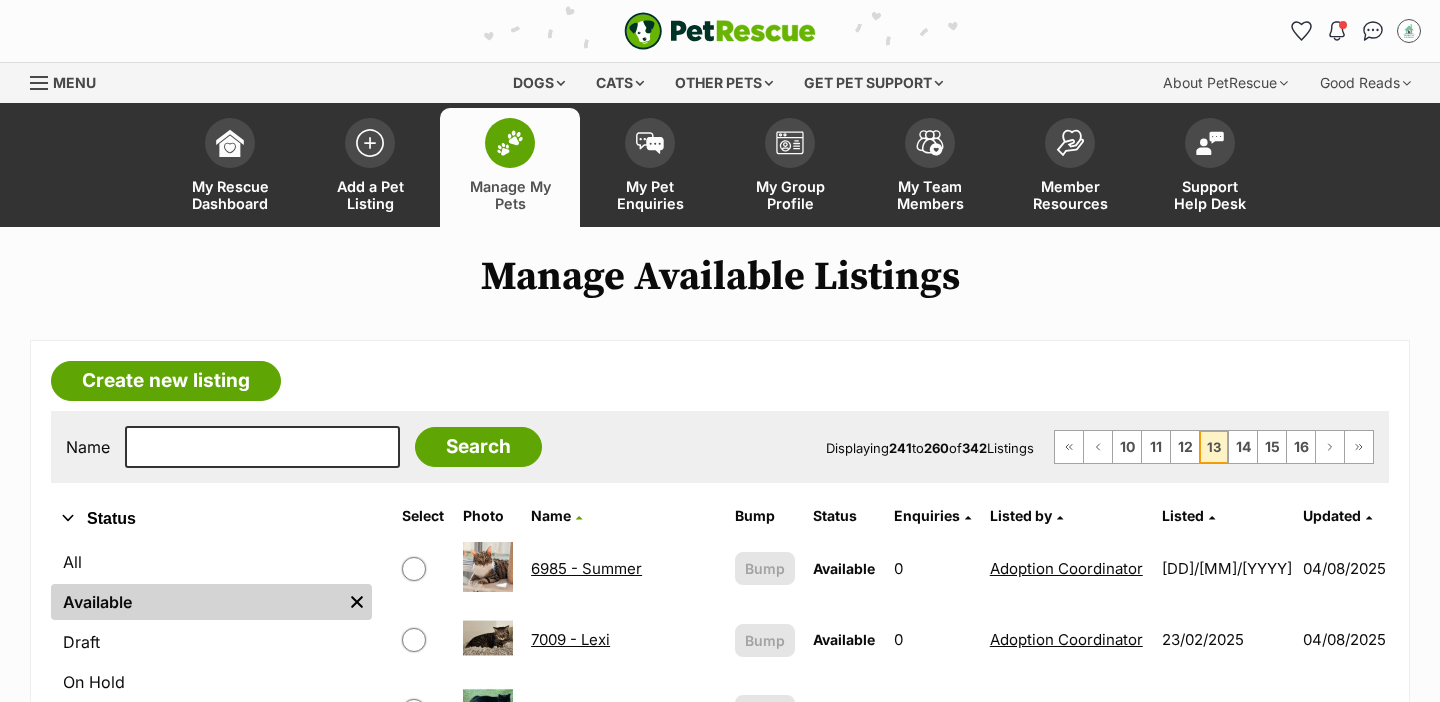 scroll, scrollTop: 0, scrollLeft: 0, axis: both 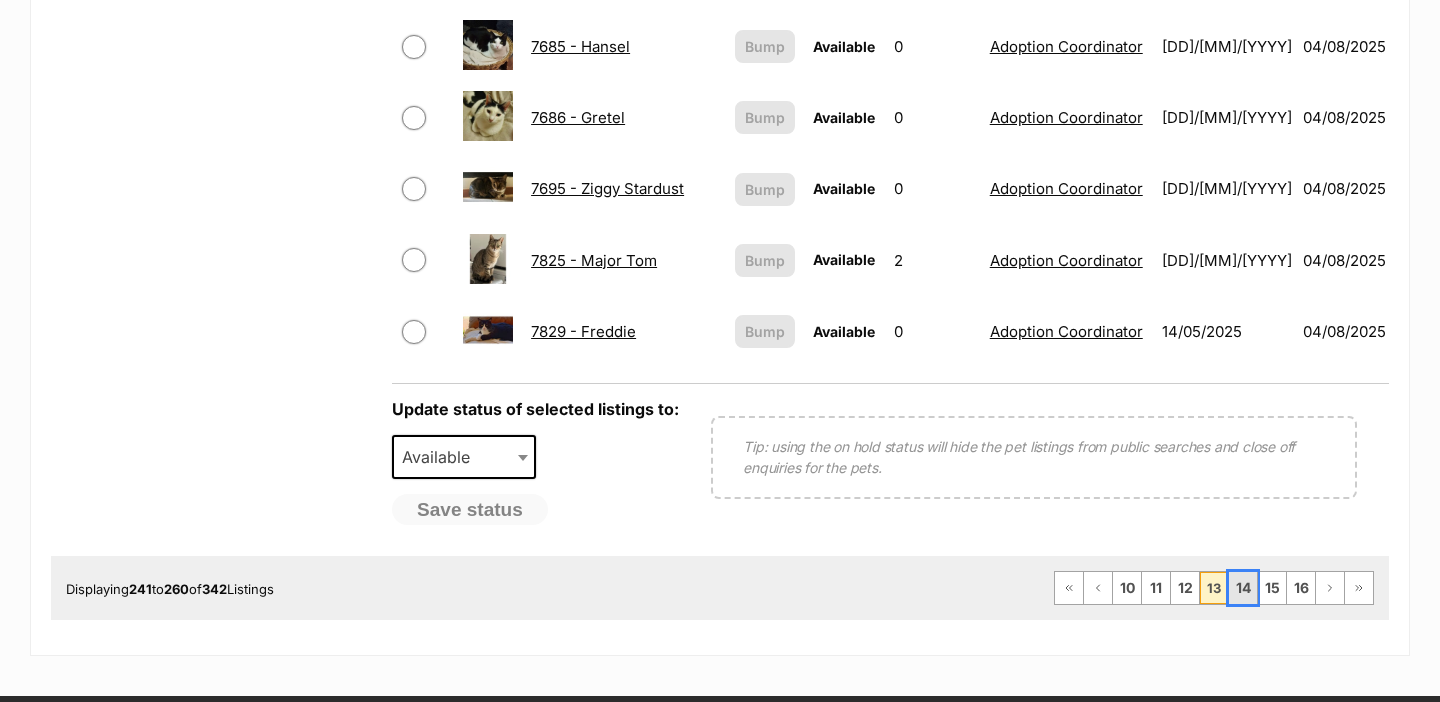 click on "14" at bounding box center (1243, 588) 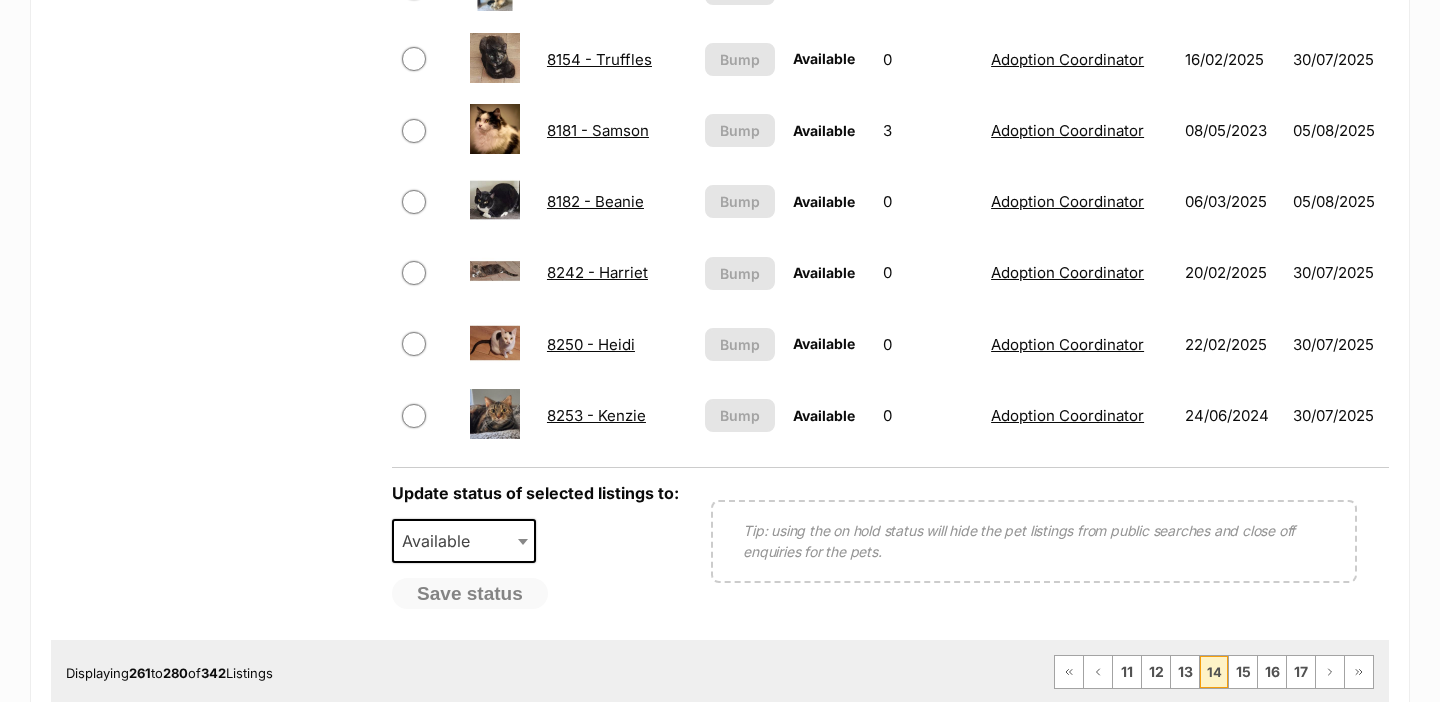 scroll, scrollTop: 1507, scrollLeft: 0, axis: vertical 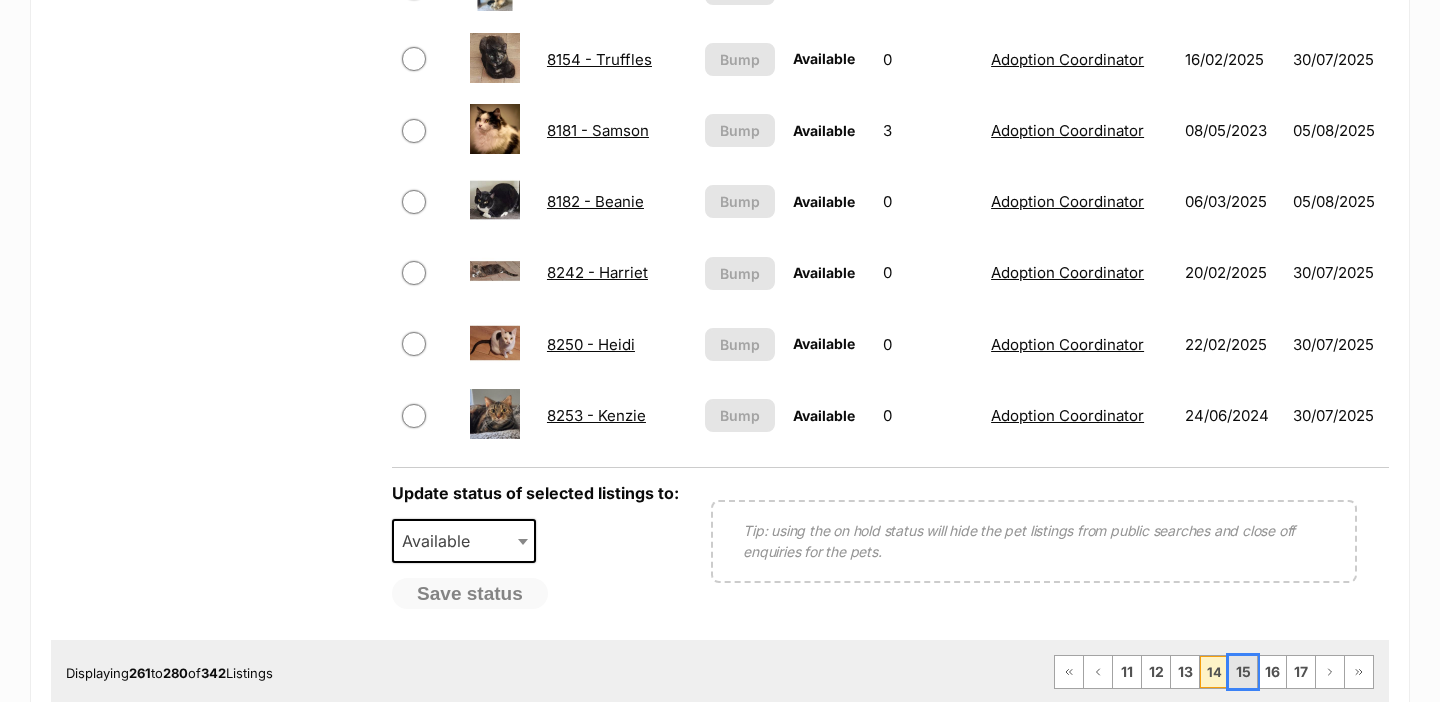 click on "15" at bounding box center [1243, 672] 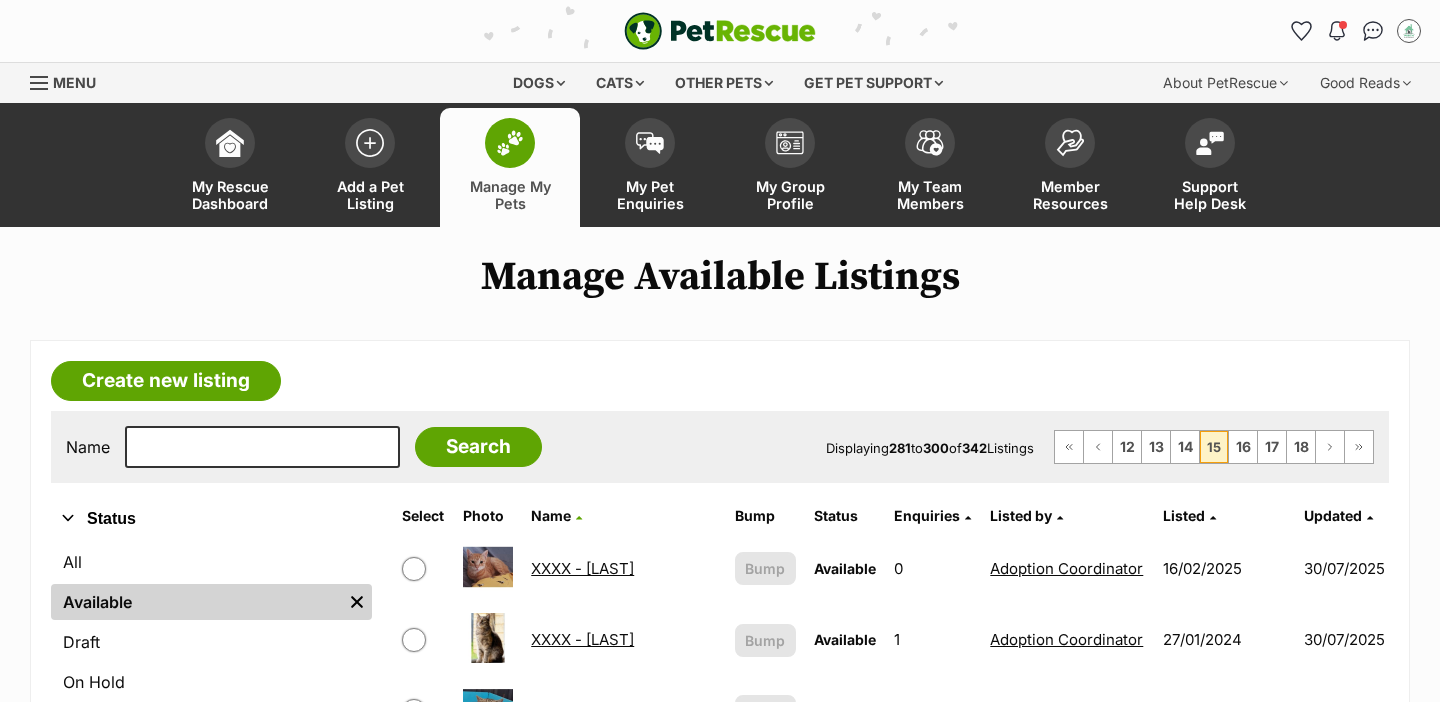 scroll, scrollTop: 0, scrollLeft: 0, axis: both 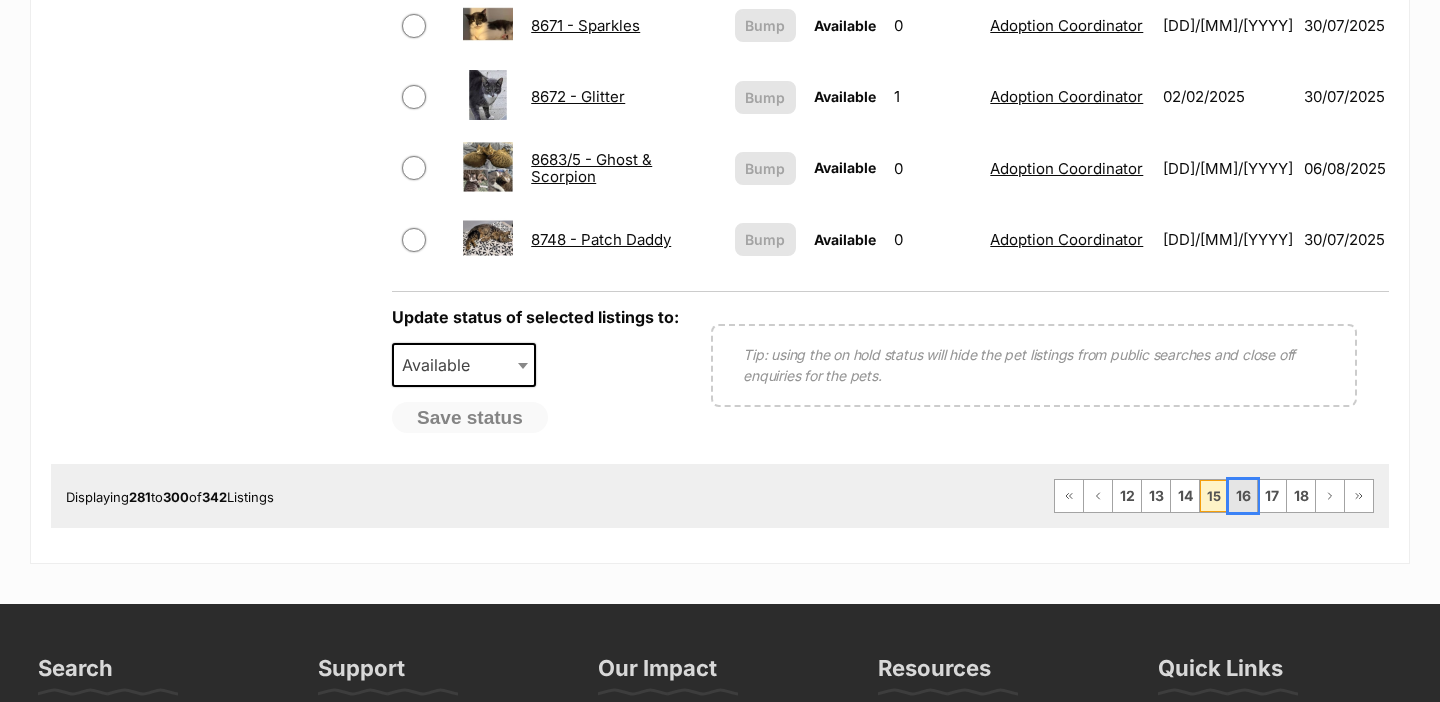 click on "16" at bounding box center (1243, 496) 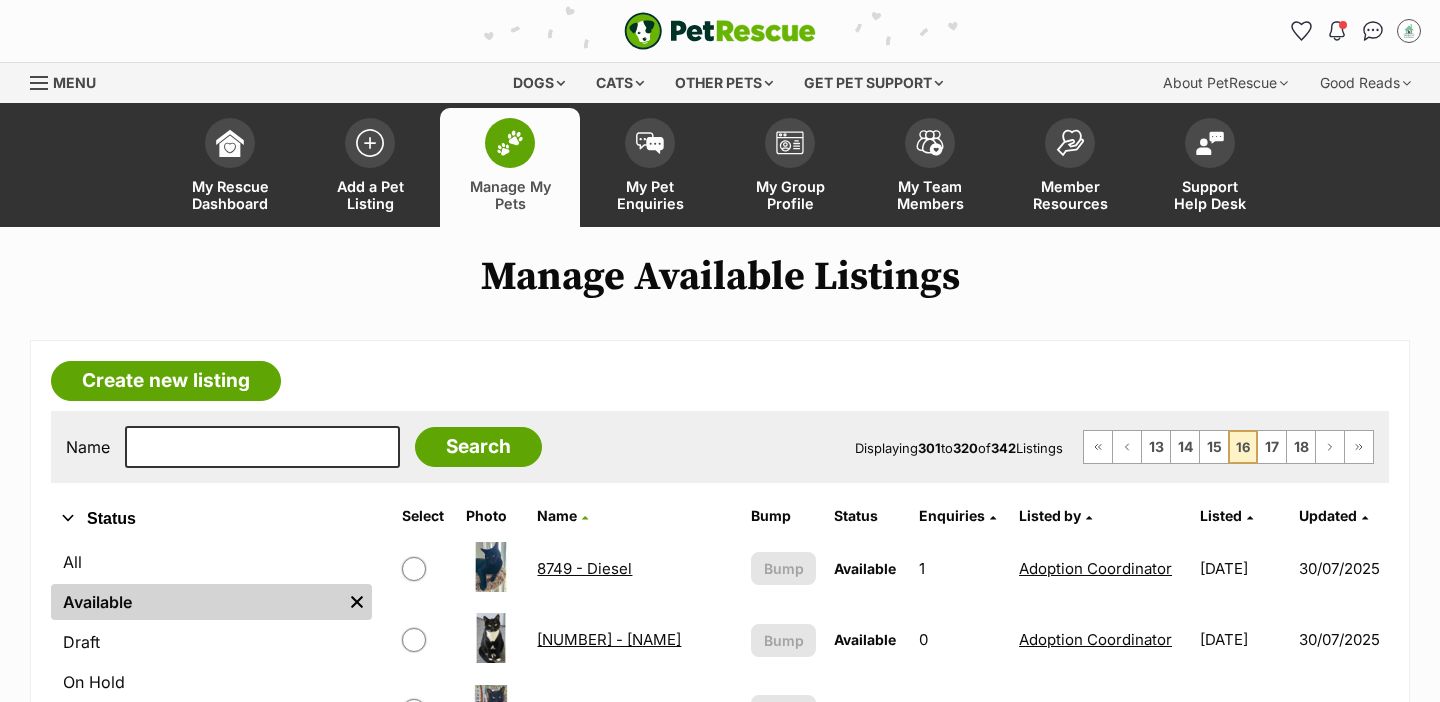 scroll, scrollTop: 0, scrollLeft: 0, axis: both 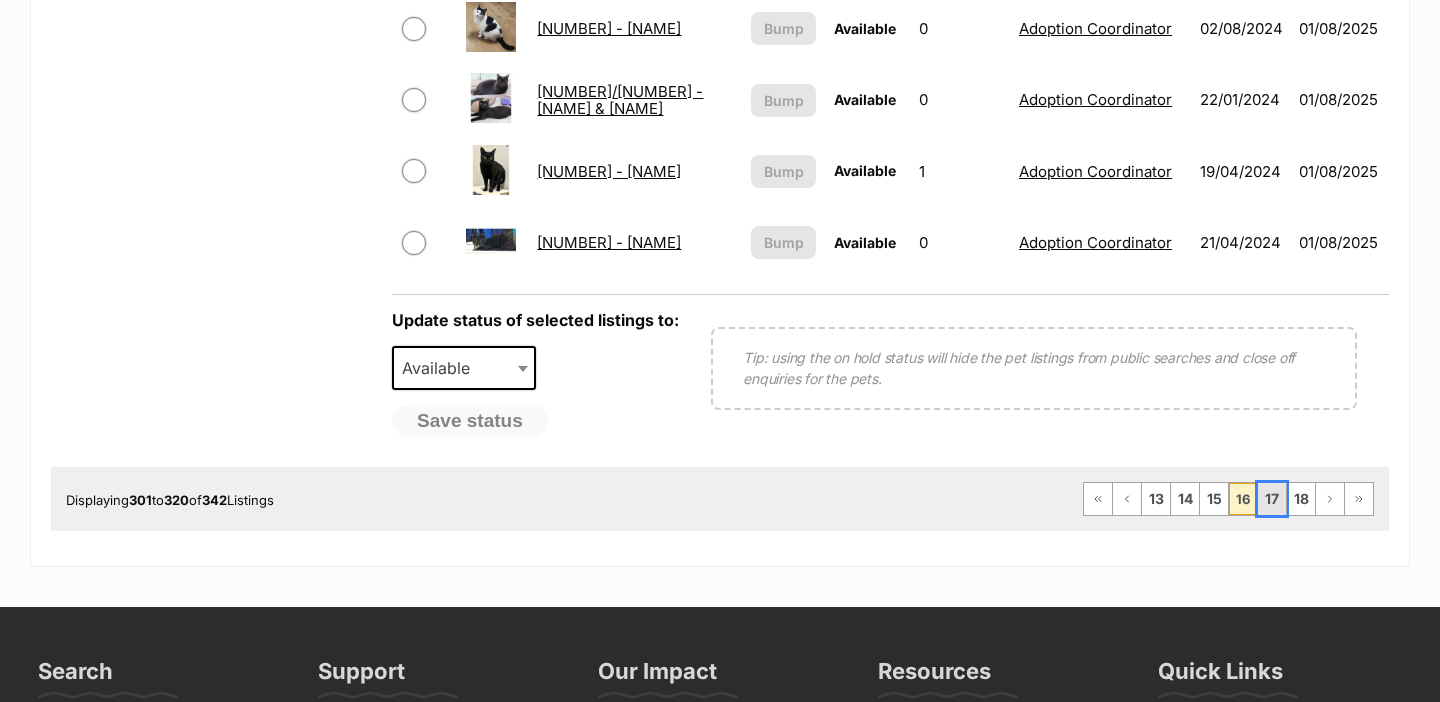 click on "17" at bounding box center (1272, 499) 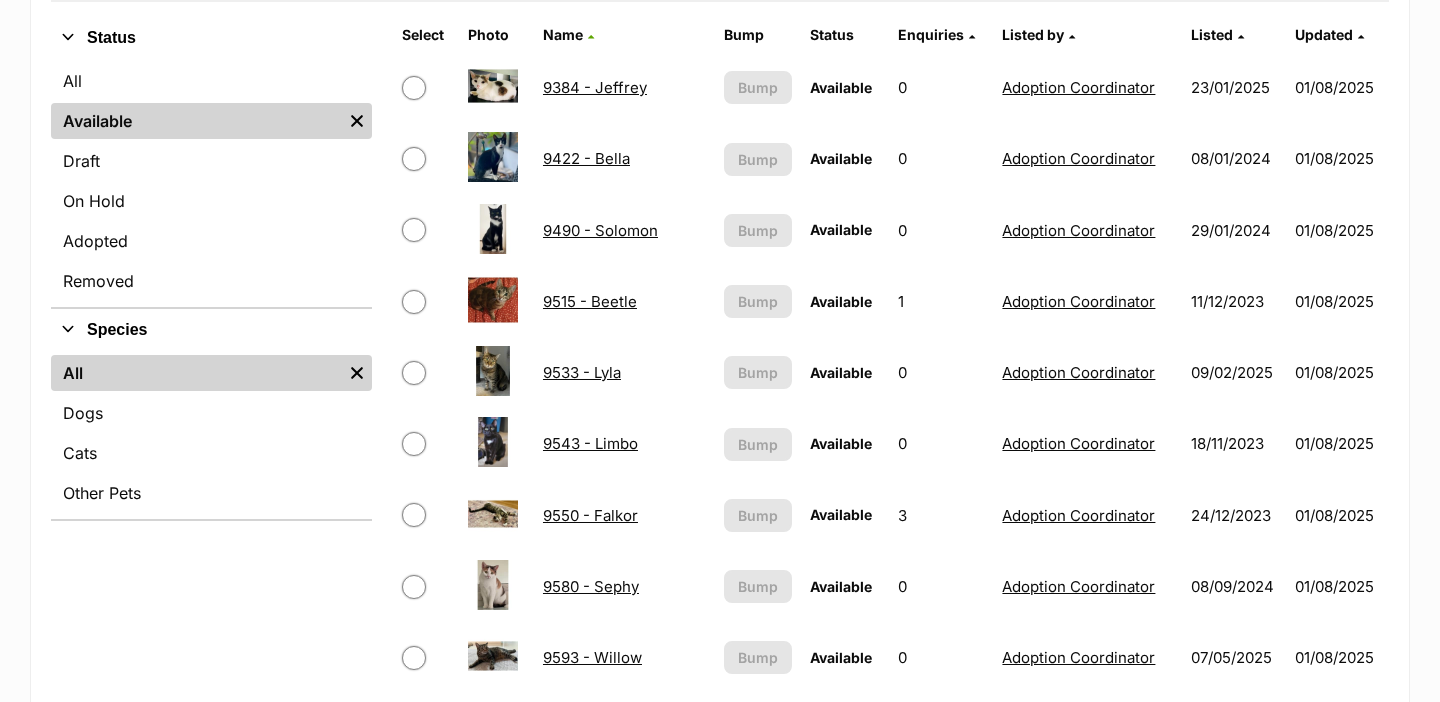 scroll, scrollTop: 0, scrollLeft: 0, axis: both 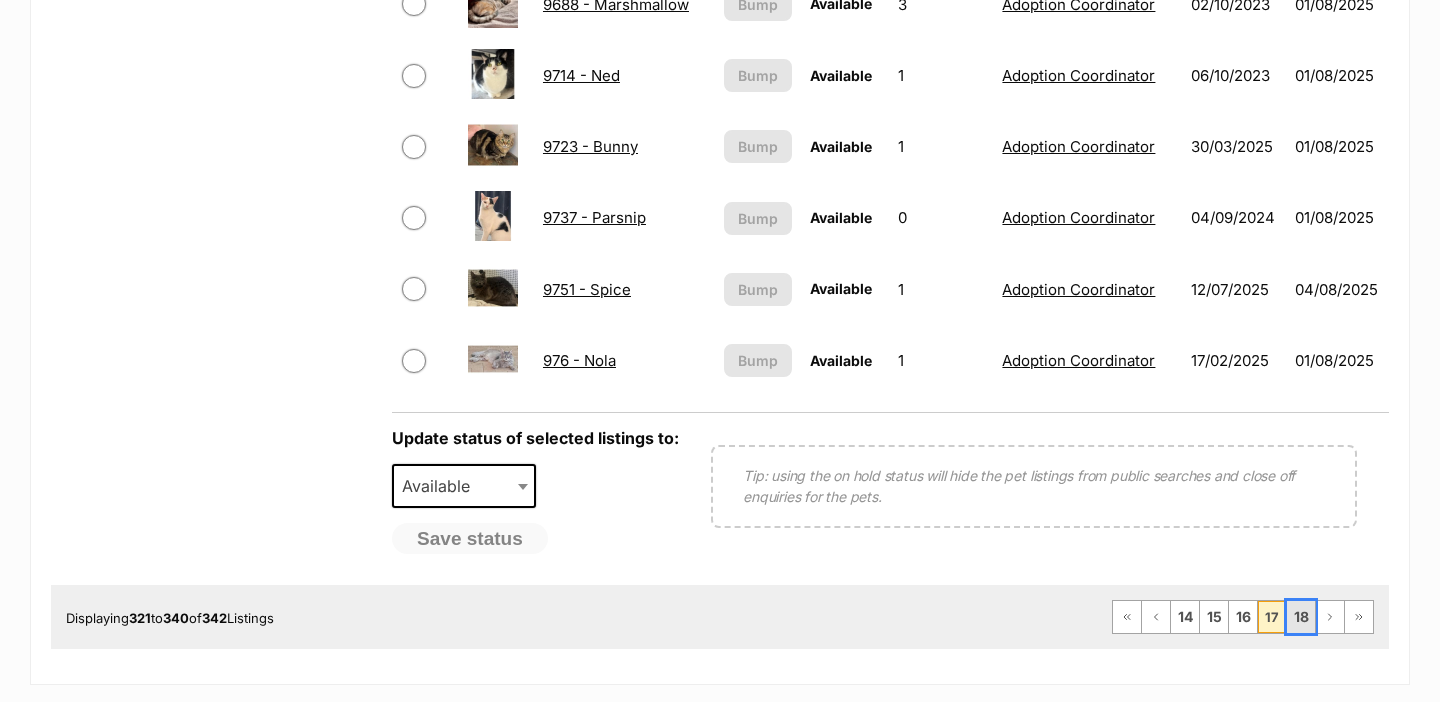 click on "18" at bounding box center (1301, 617) 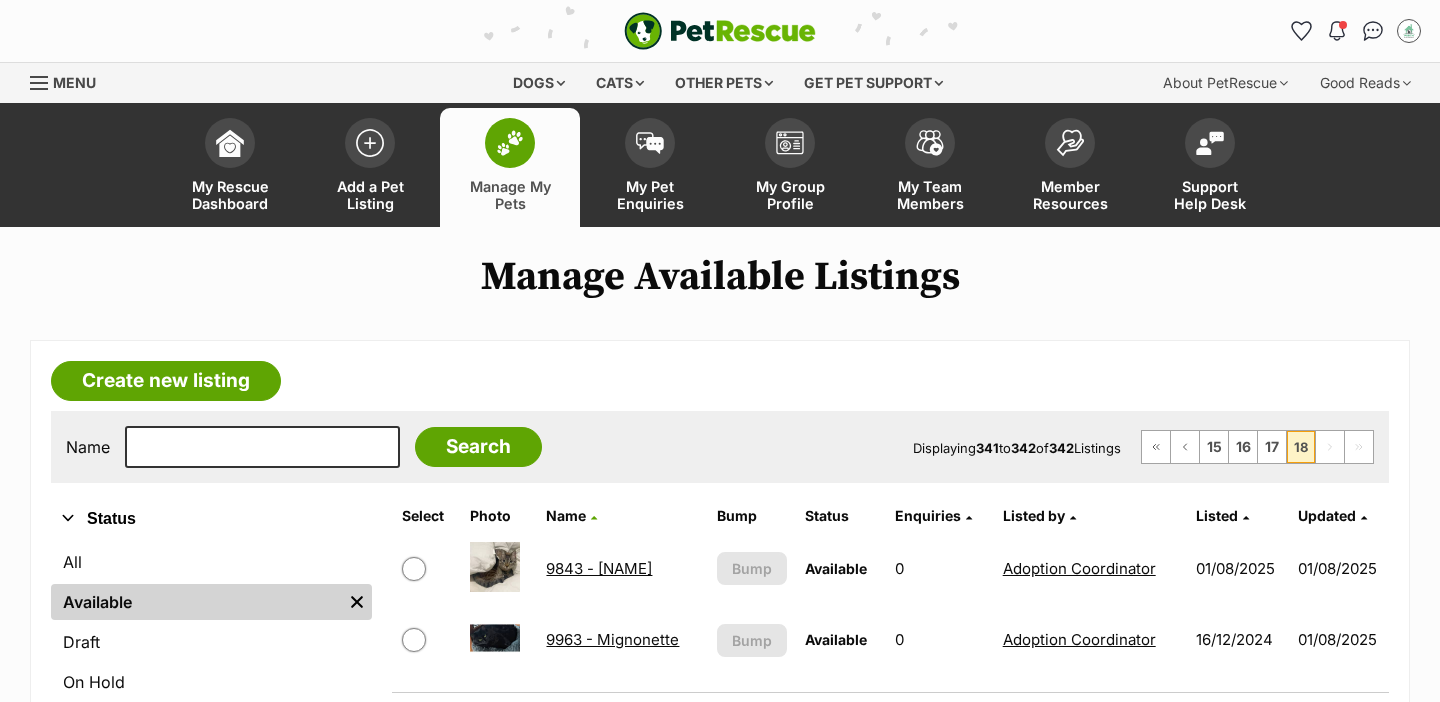 scroll, scrollTop: 0, scrollLeft: 0, axis: both 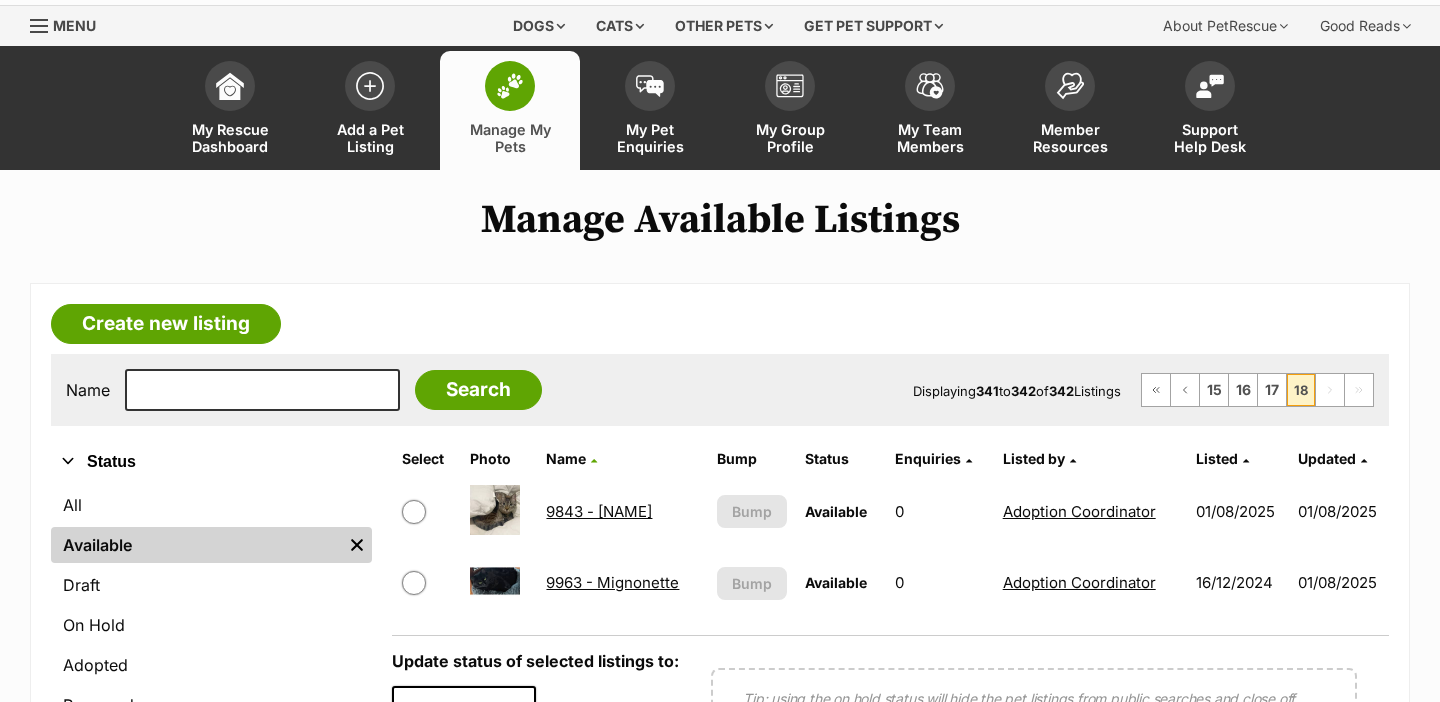 click on "Manage My Pets" at bounding box center [510, 110] 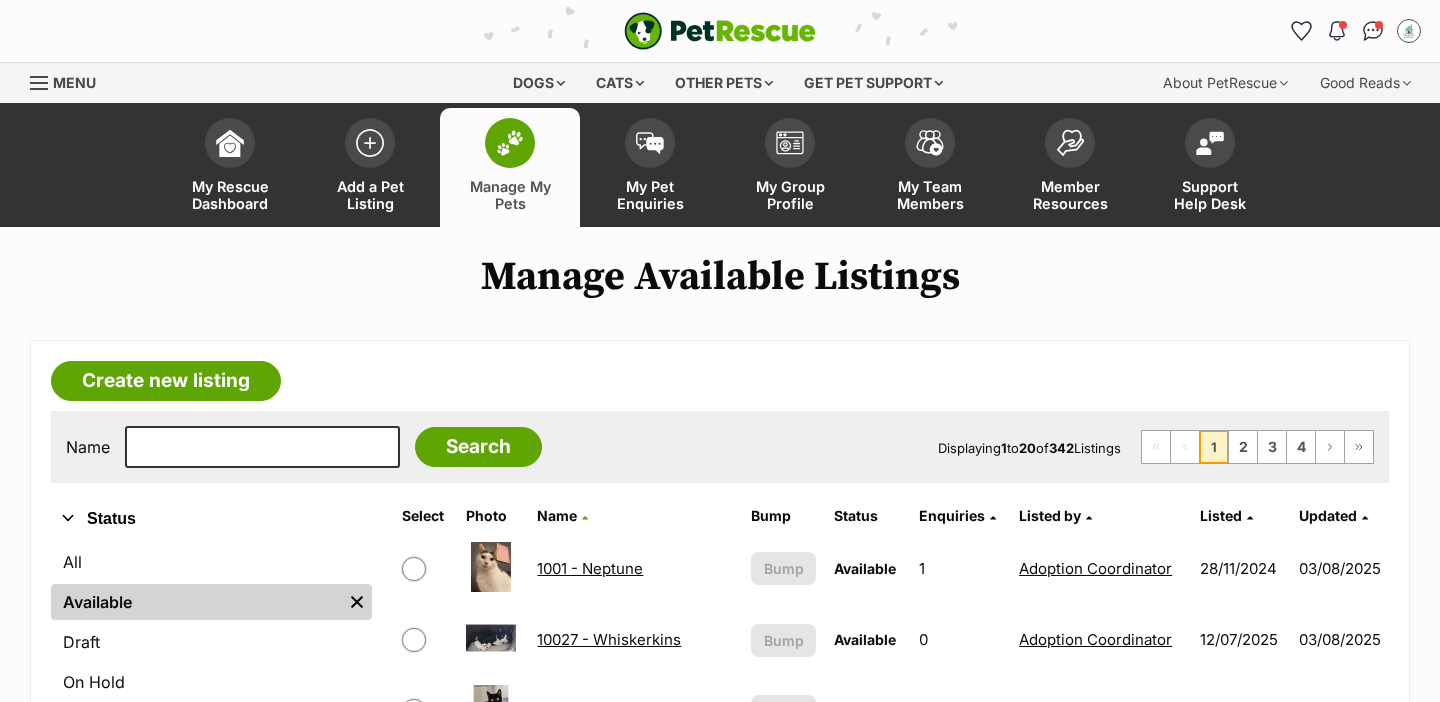 scroll, scrollTop: 0, scrollLeft: 0, axis: both 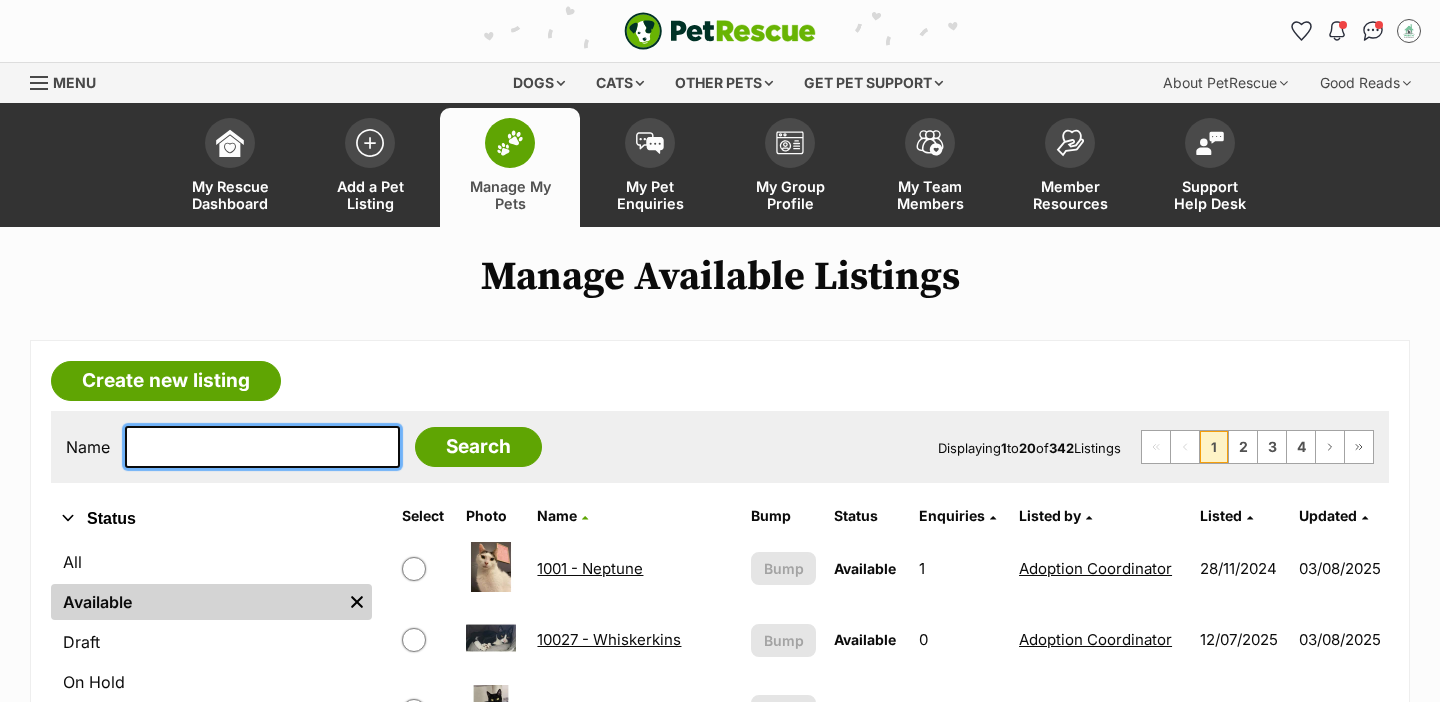 click at bounding box center [262, 447] 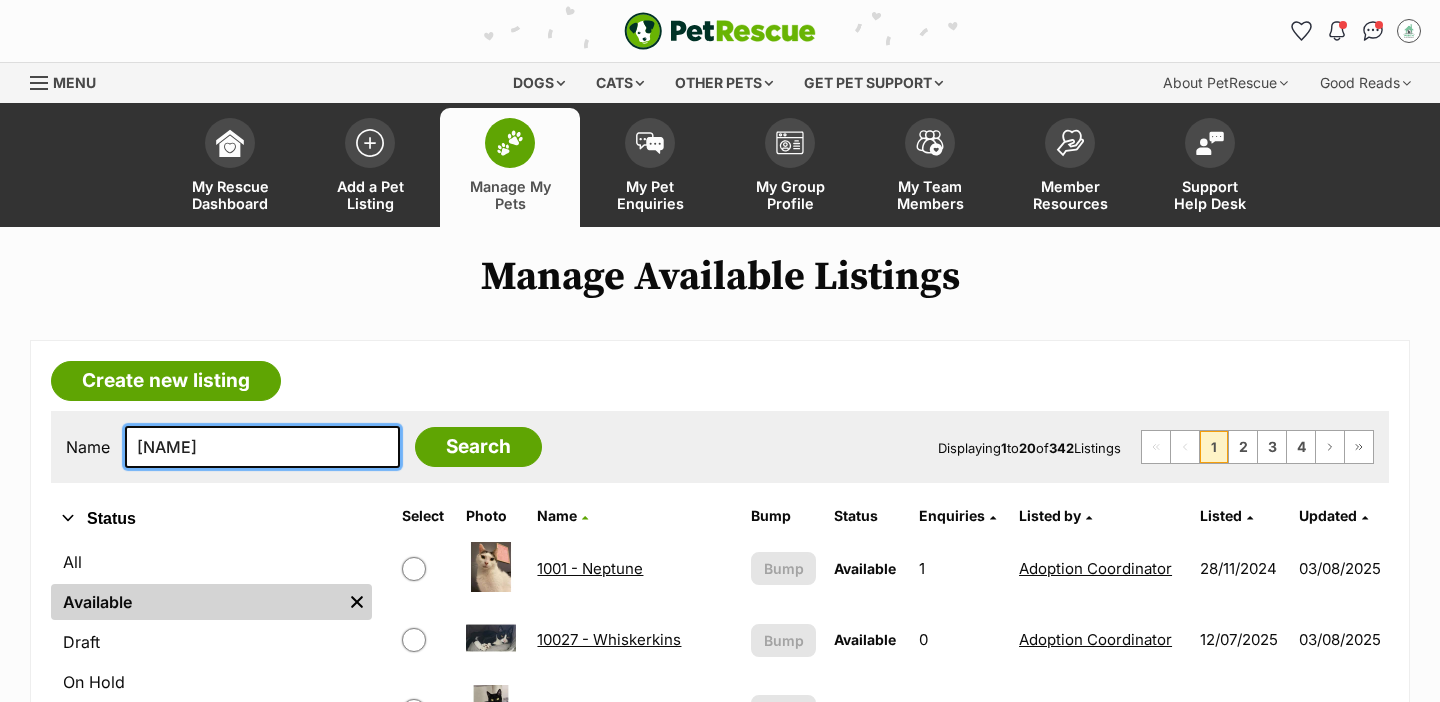 type on "[DOMAIN]" 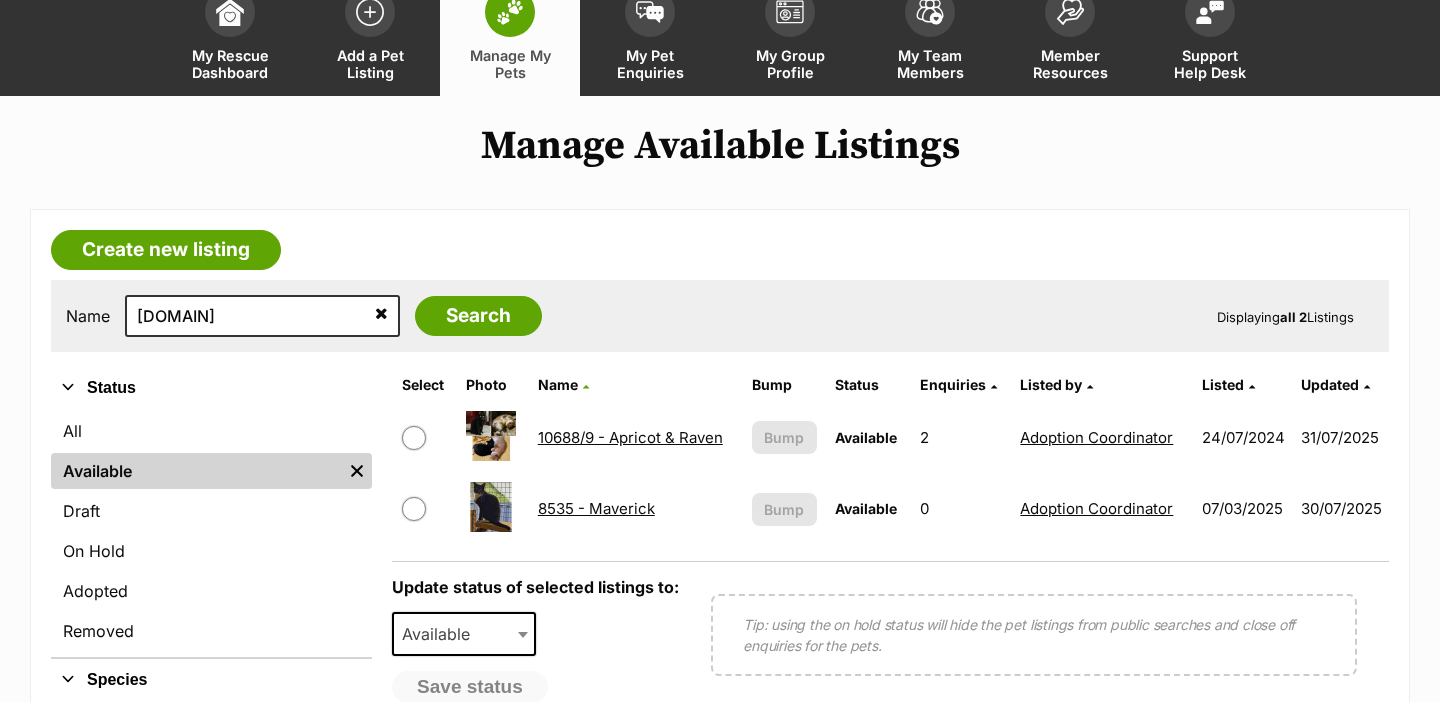 scroll, scrollTop: 87, scrollLeft: 0, axis: vertical 